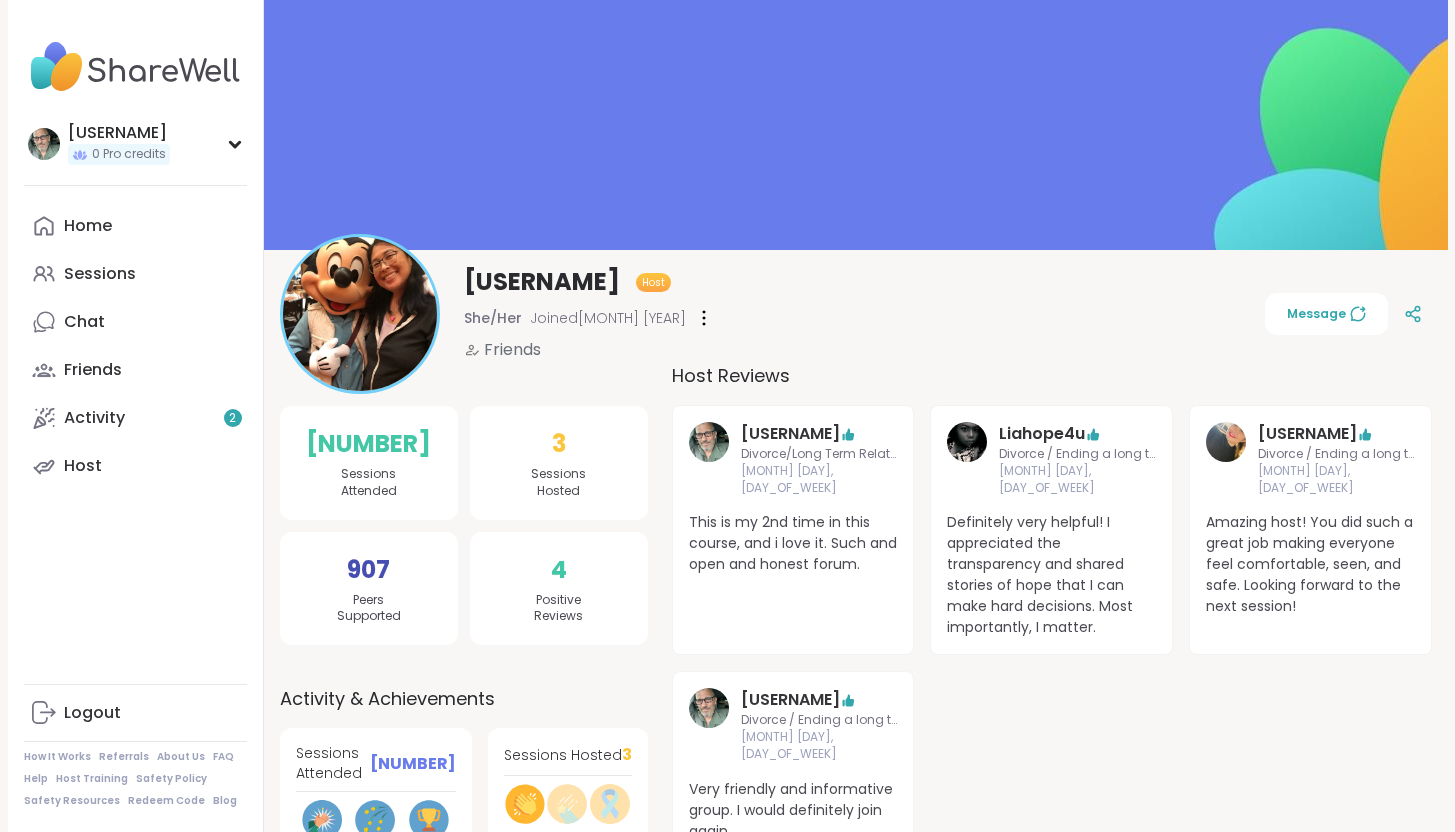 scroll, scrollTop: 680, scrollLeft: 0, axis: vertical 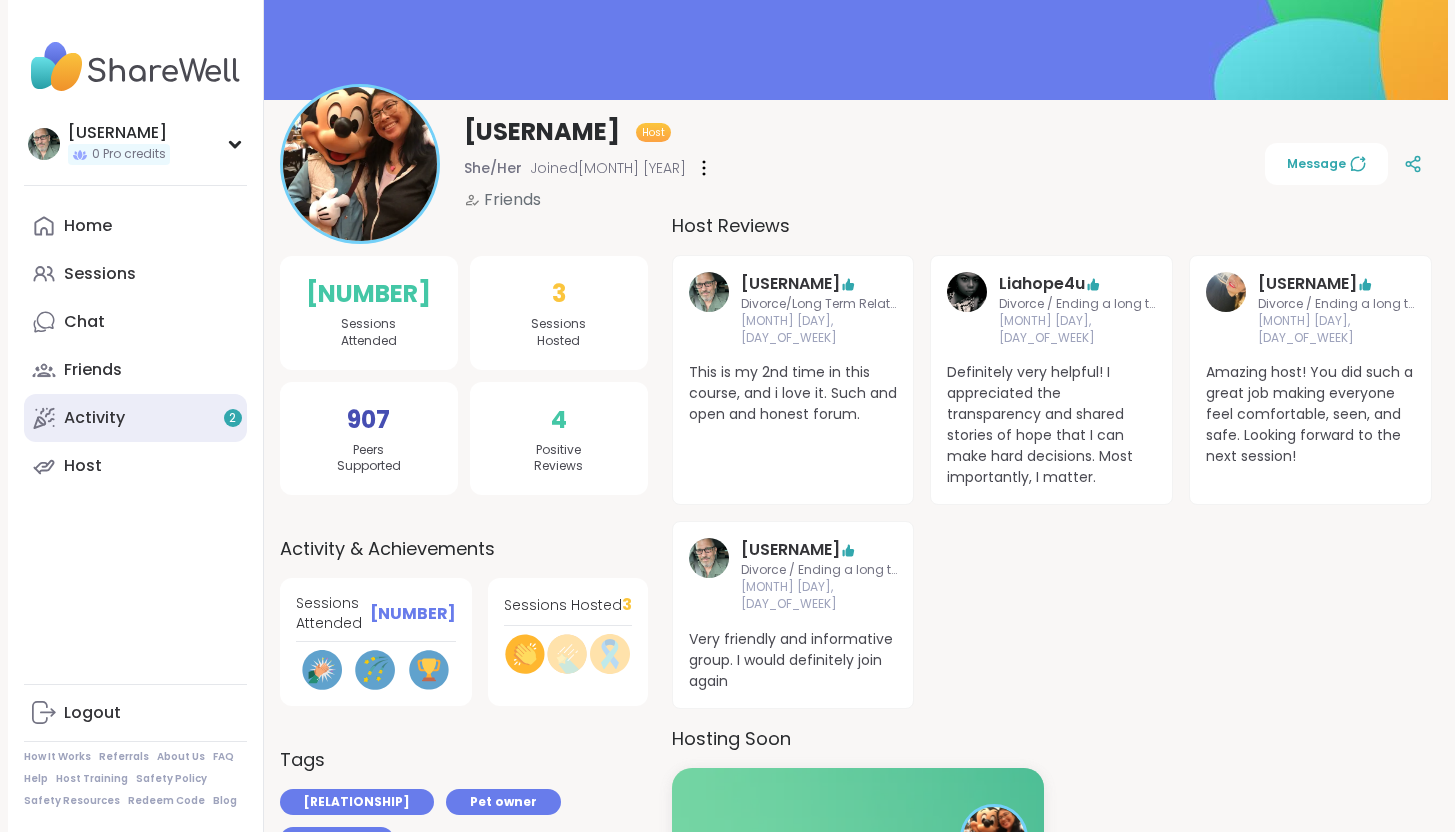 click on "Activity 2" at bounding box center (94, 418) 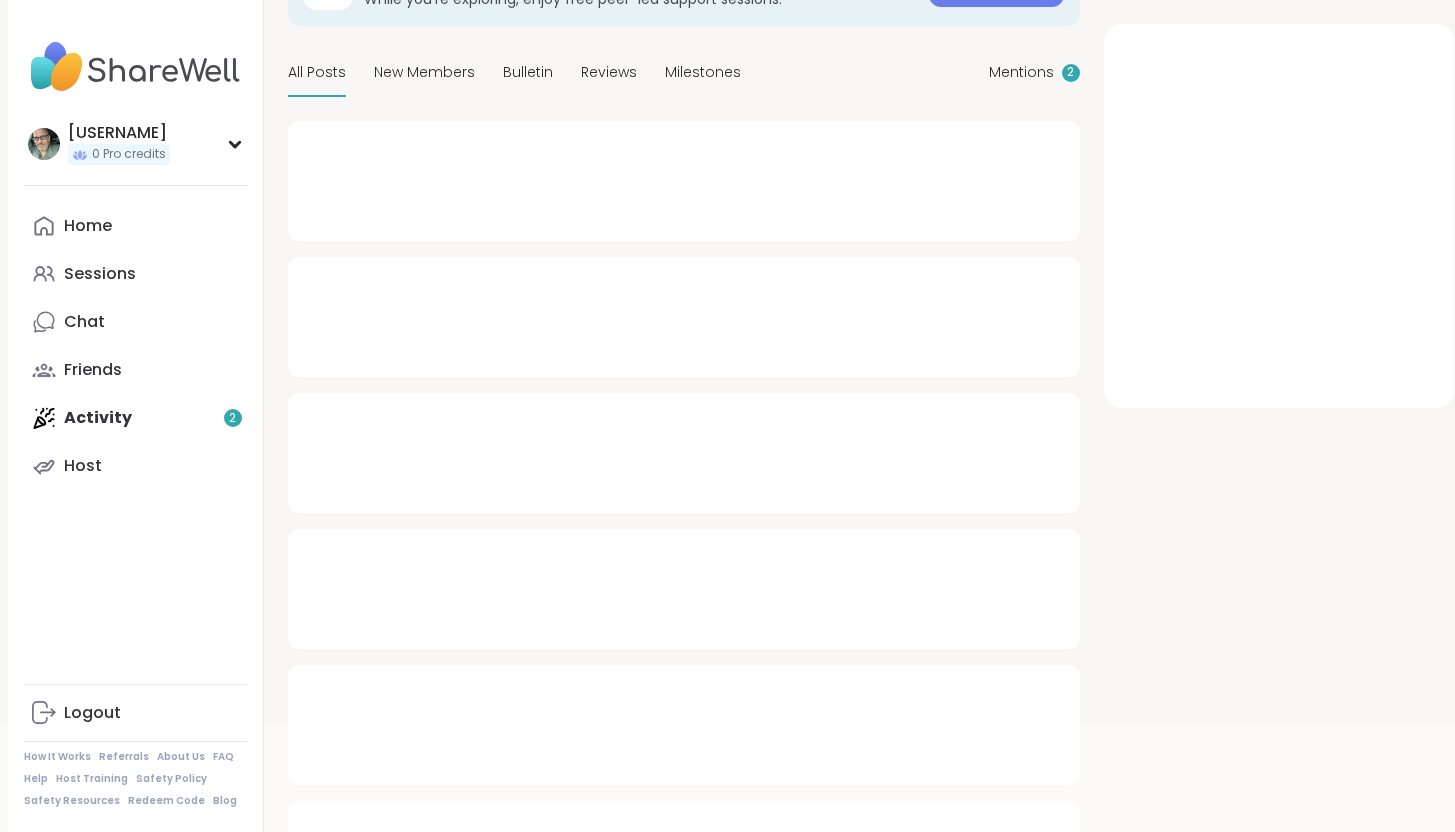 scroll, scrollTop: 0, scrollLeft: 0, axis: both 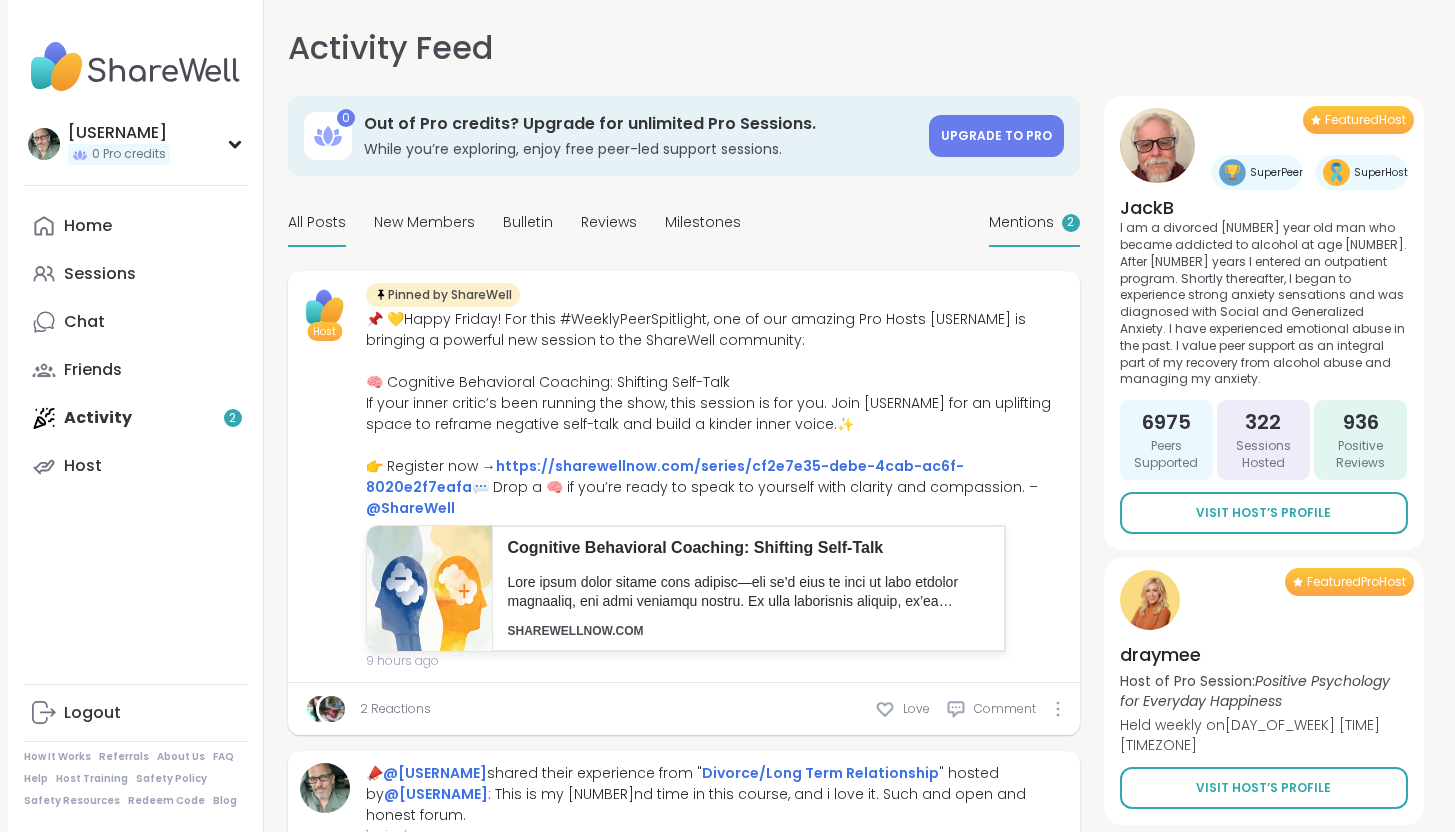 click on "Mentions" at bounding box center [1021, 222] 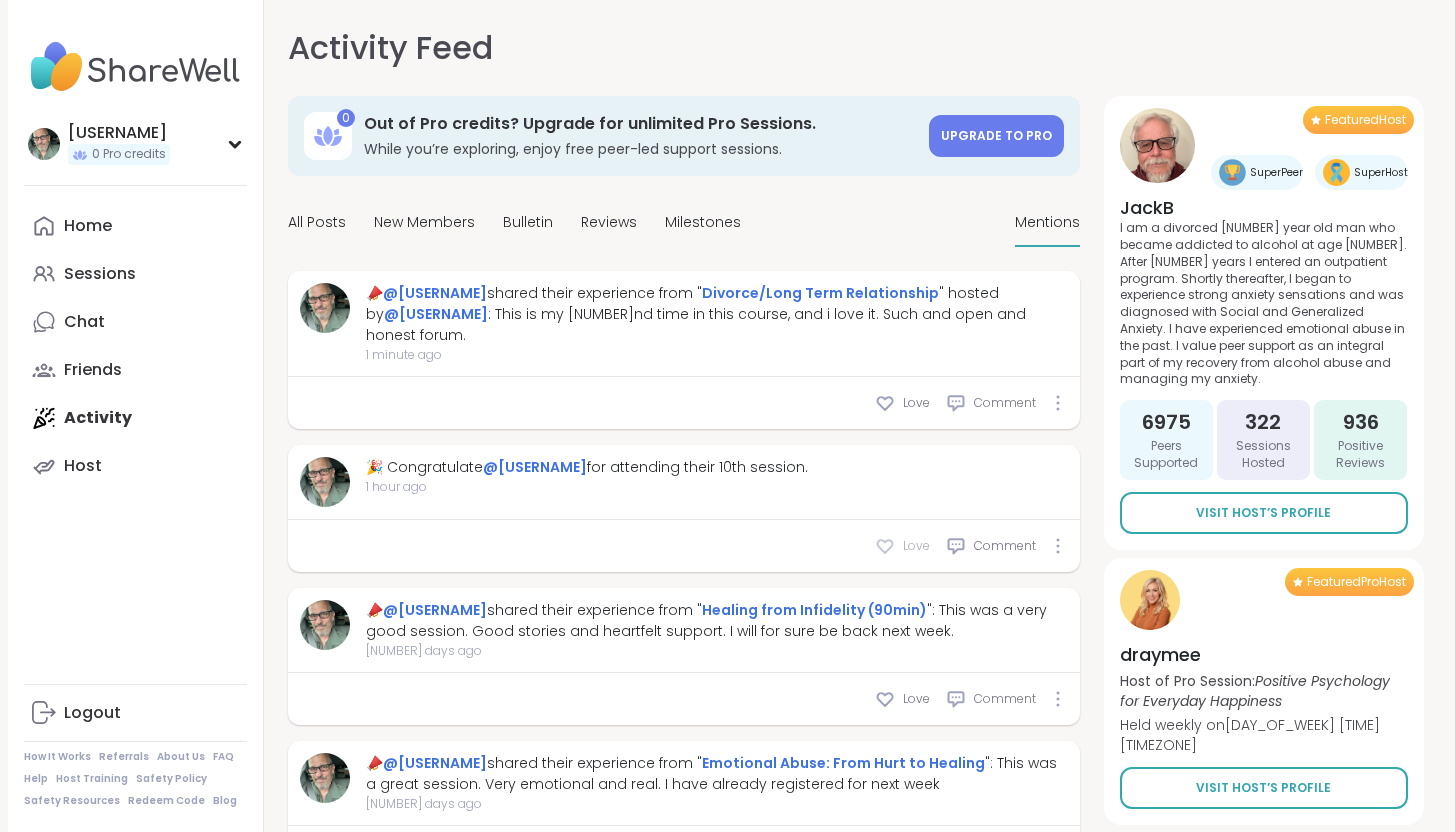 click 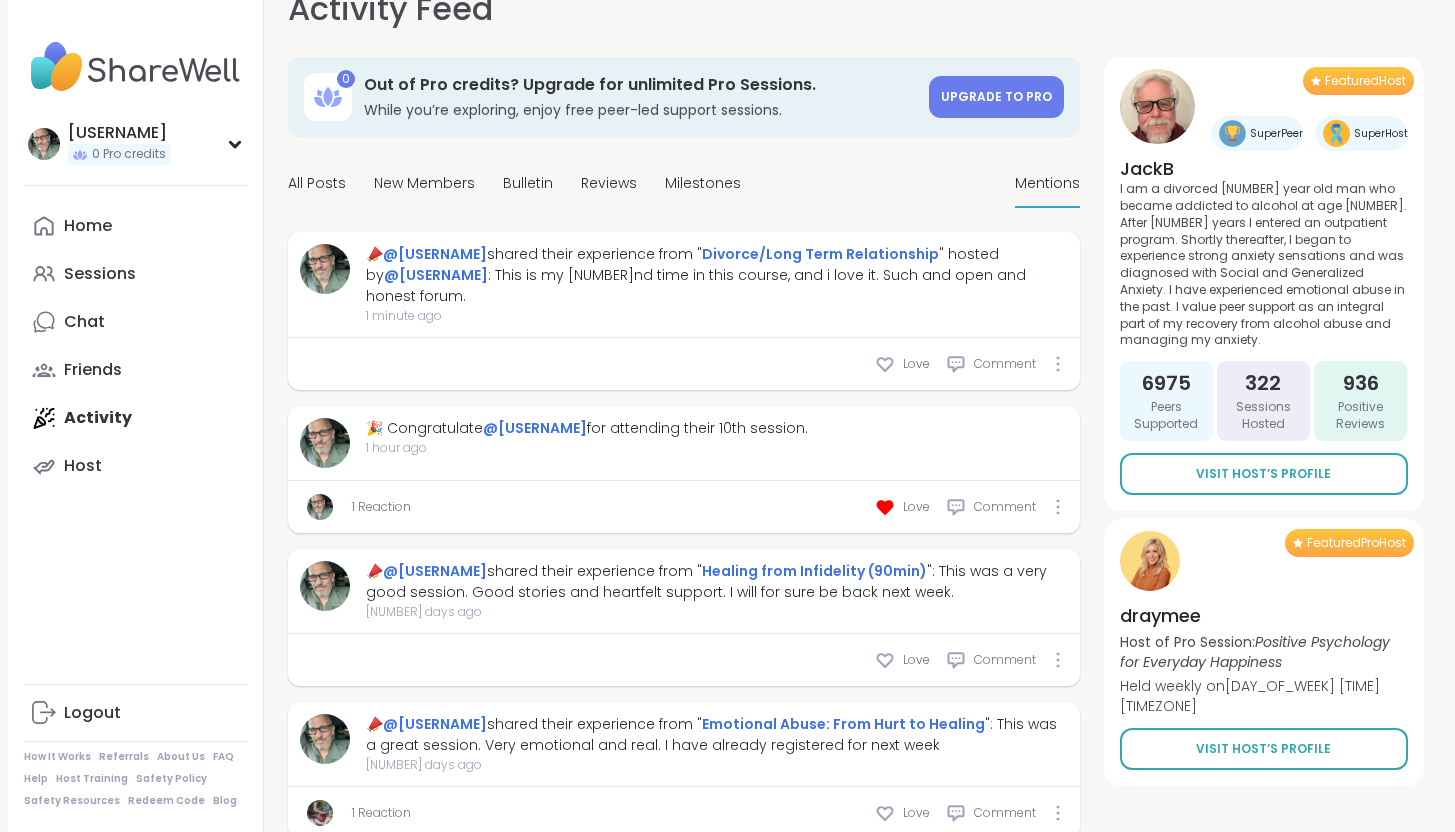 scroll, scrollTop: 0, scrollLeft: 0, axis: both 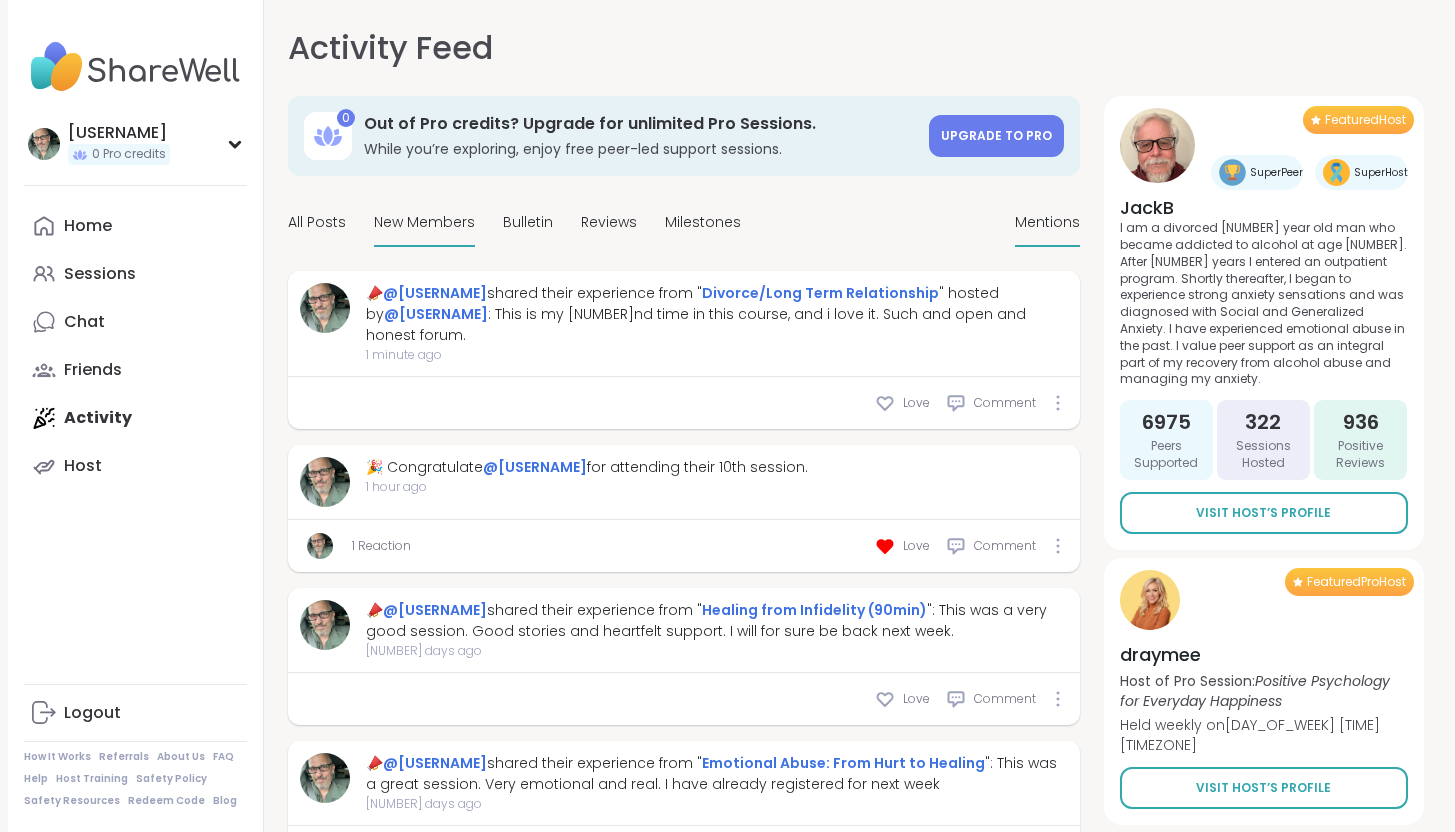 click on "New Members" at bounding box center (424, 222) 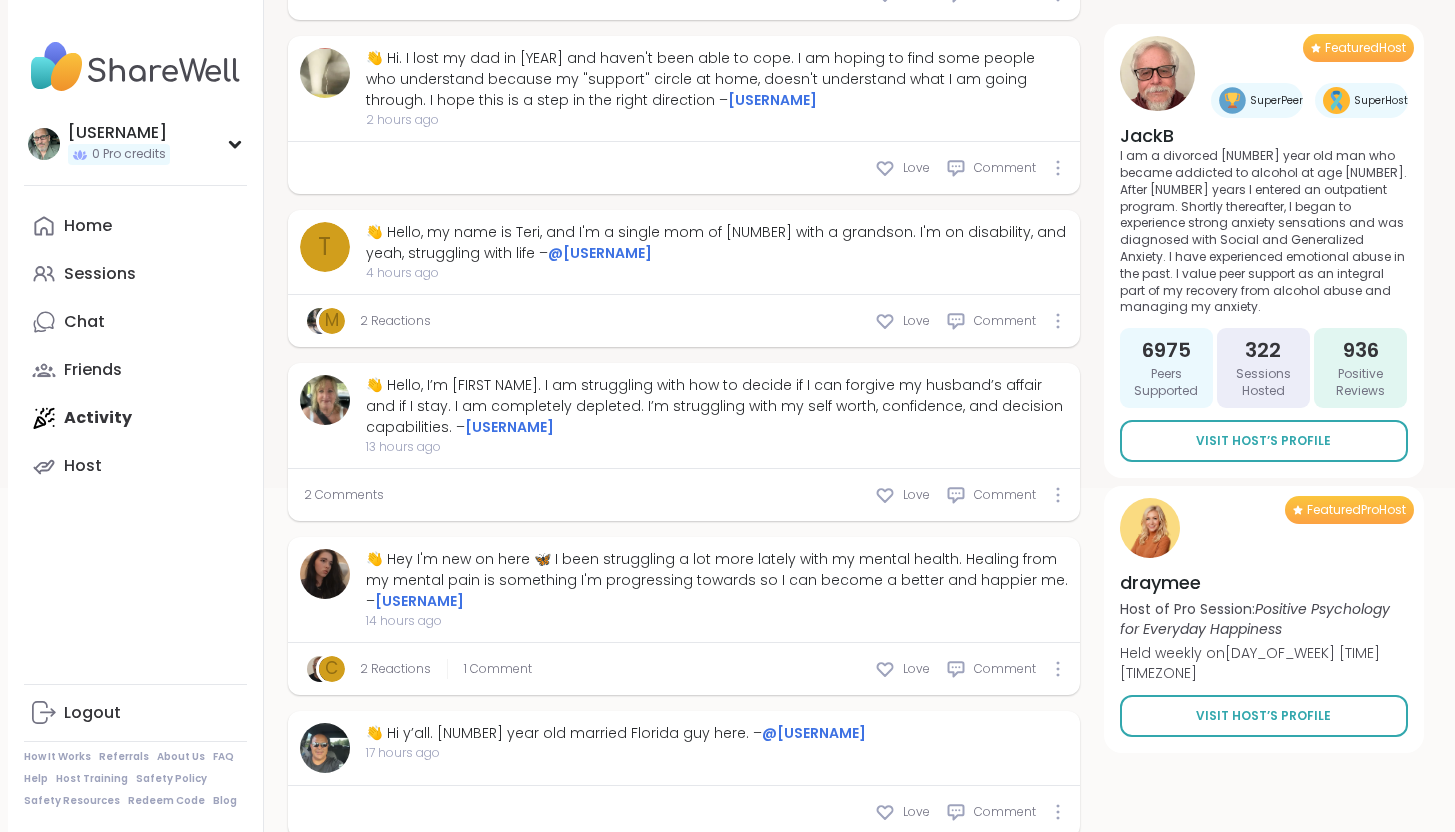 scroll, scrollTop: 391, scrollLeft: 0, axis: vertical 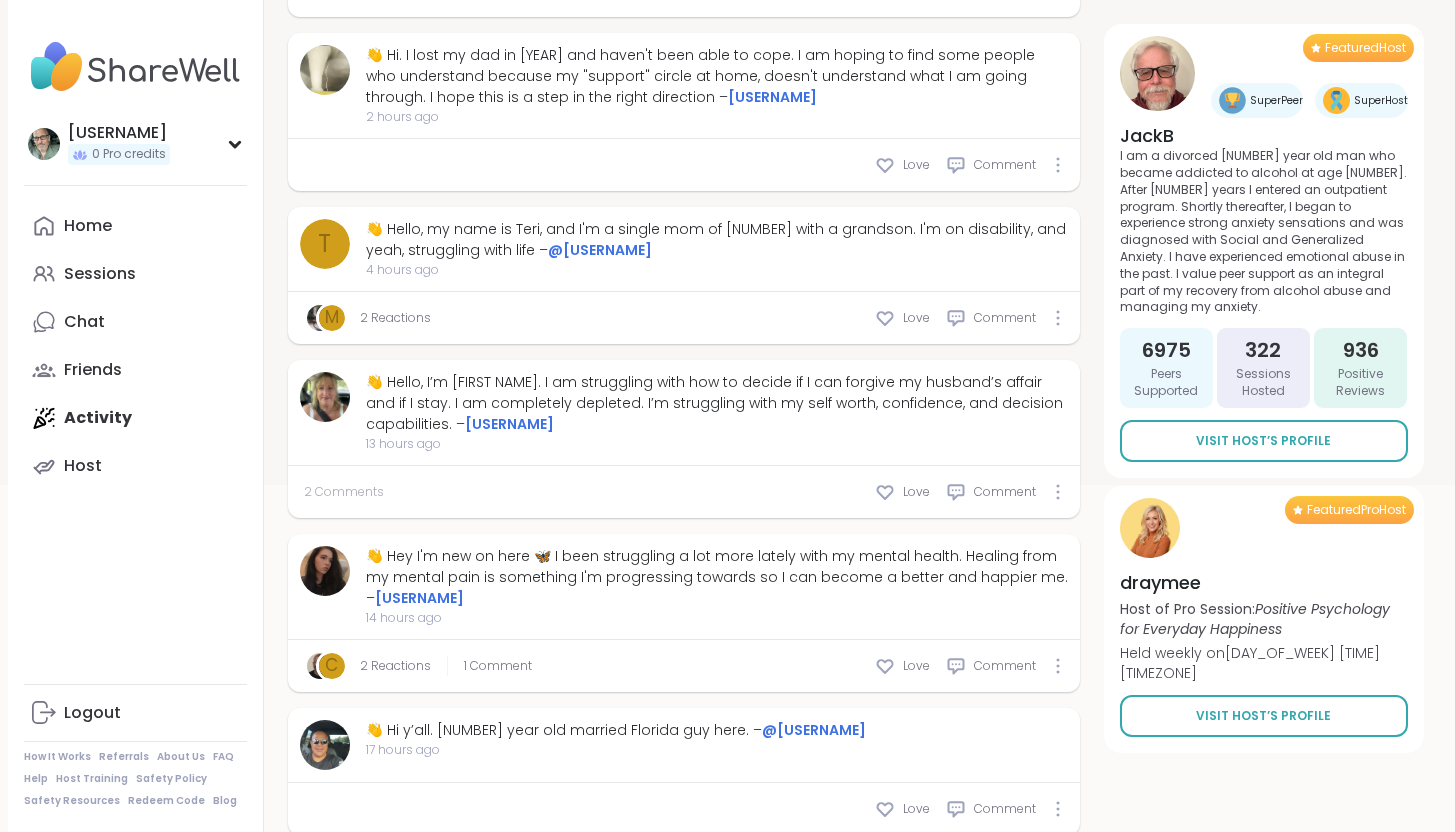 click on "2   Comments" at bounding box center [344, 492] 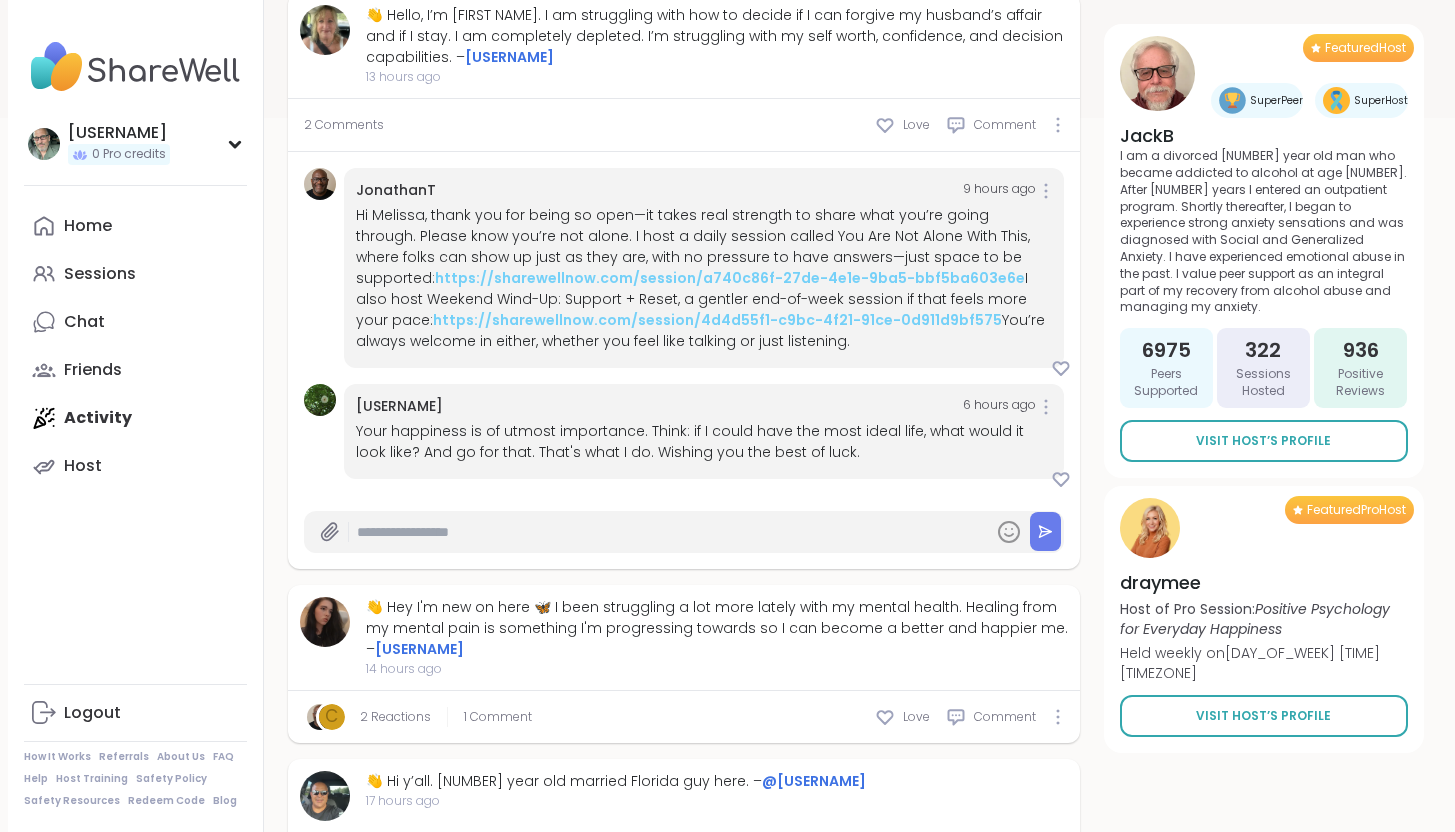 scroll, scrollTop: 762, scrollLeft: 0, axis: vertical 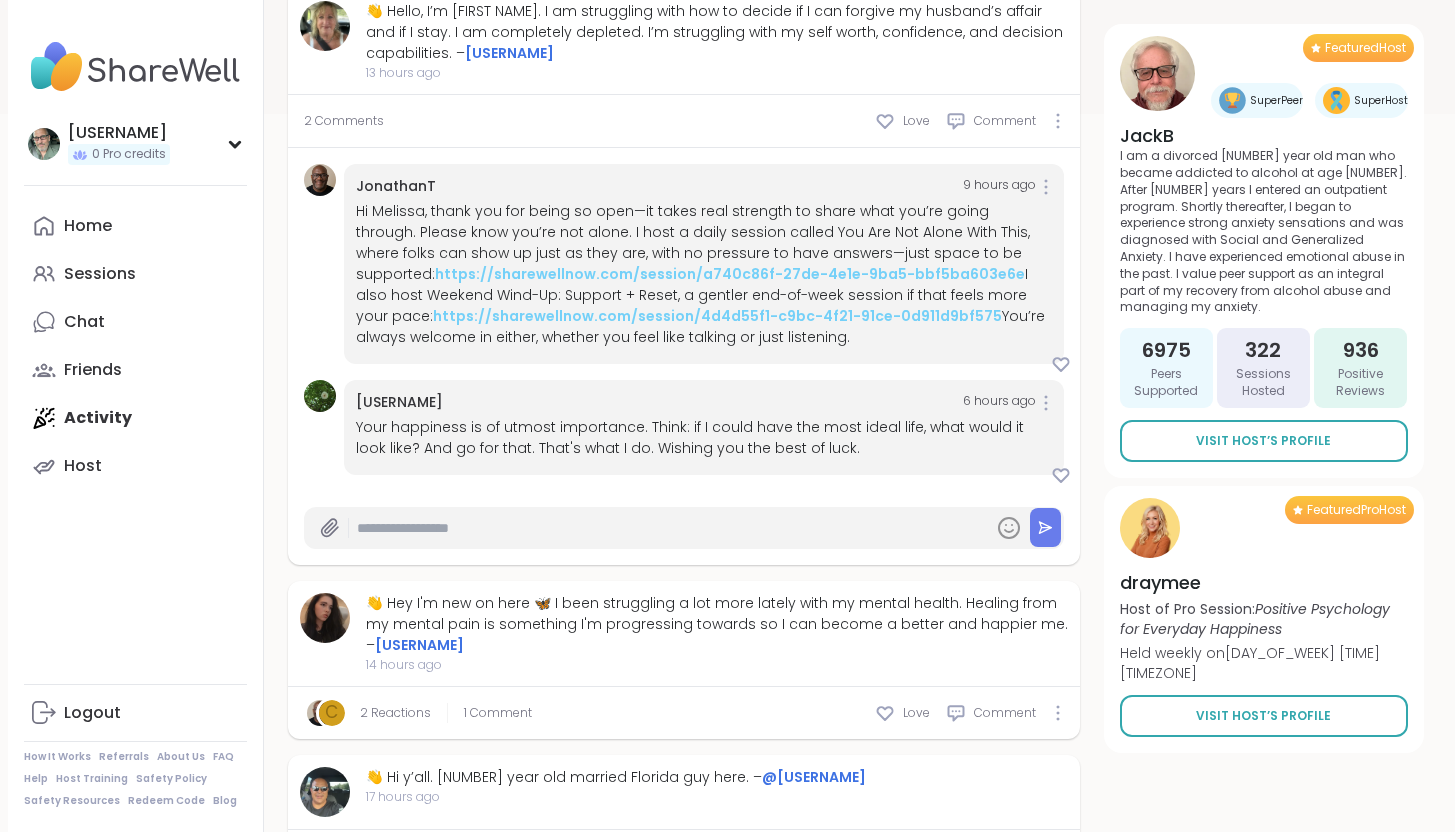 click at bounding box center (671, 528) 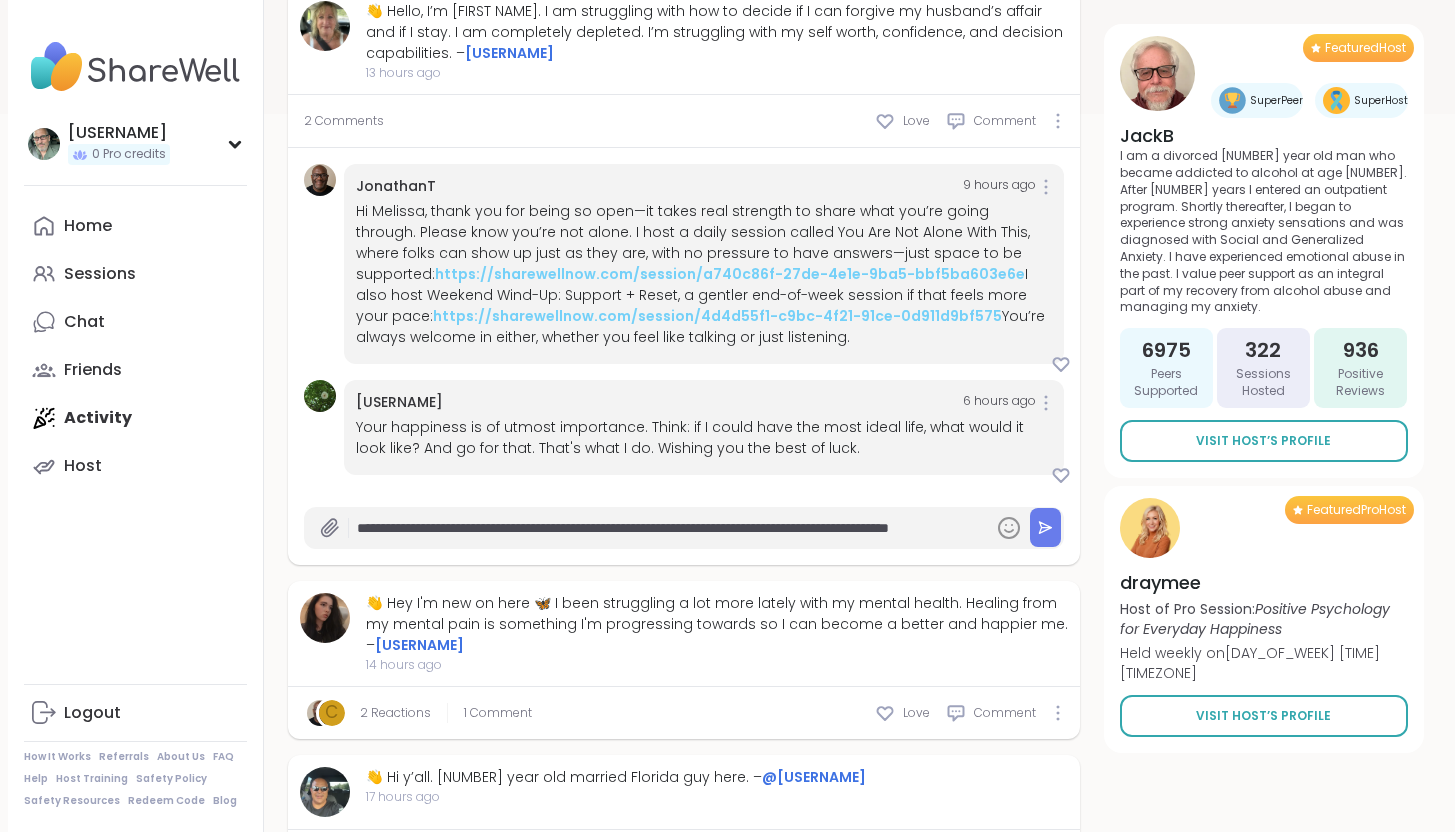 scroll, scrollTop: 0, scrollLeft: 127, axis: horizontal 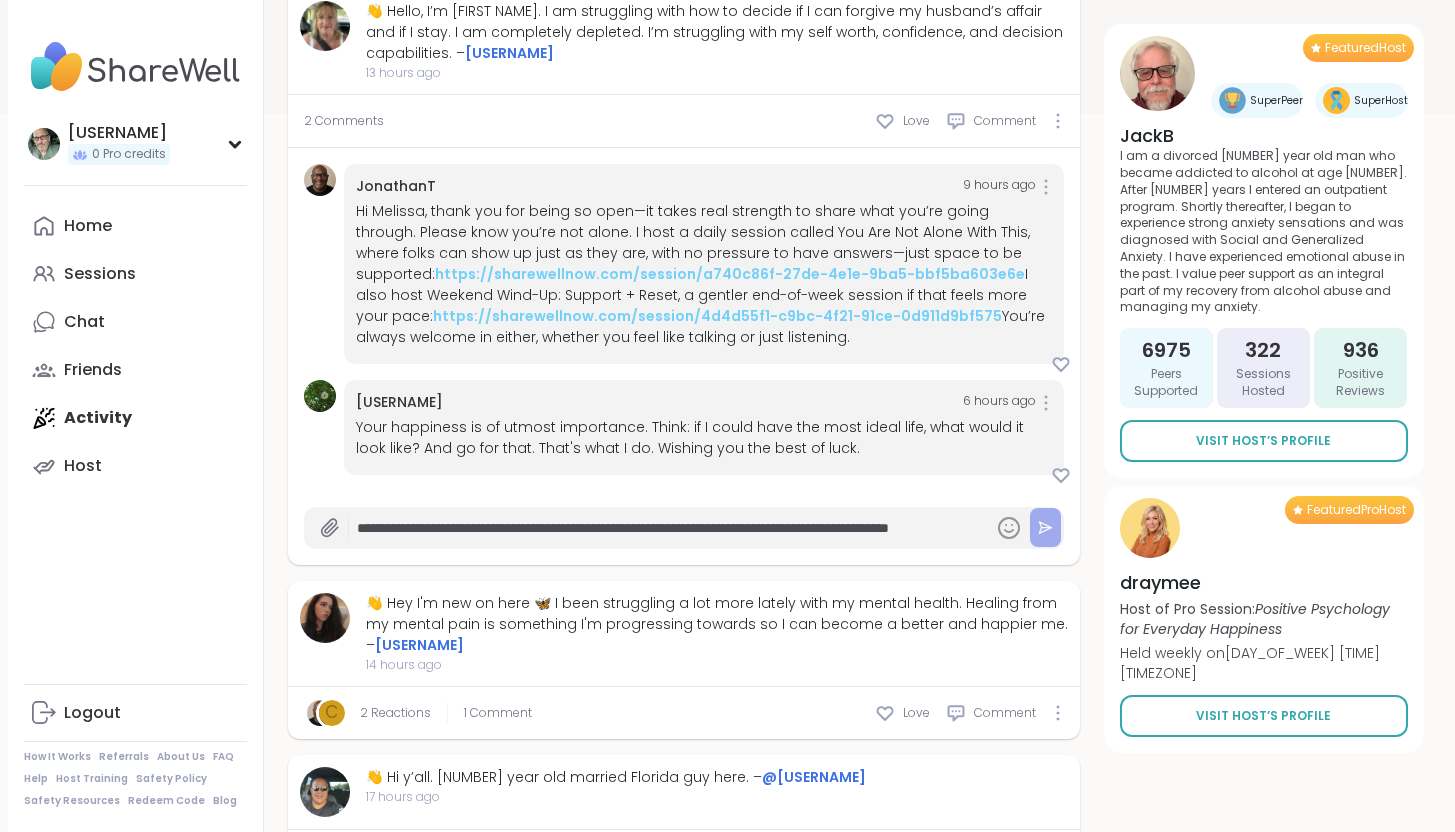 type on "**********" 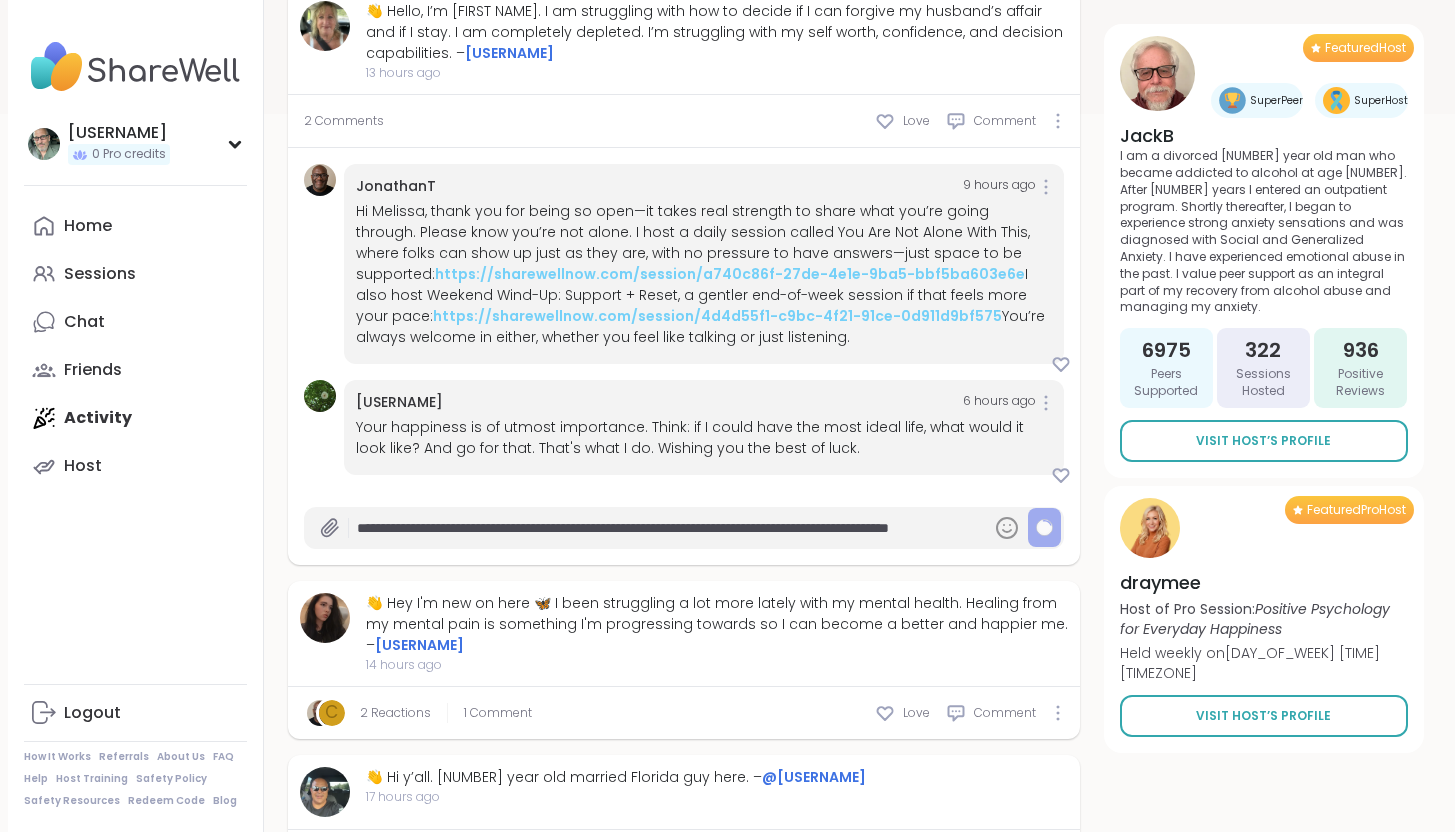 type 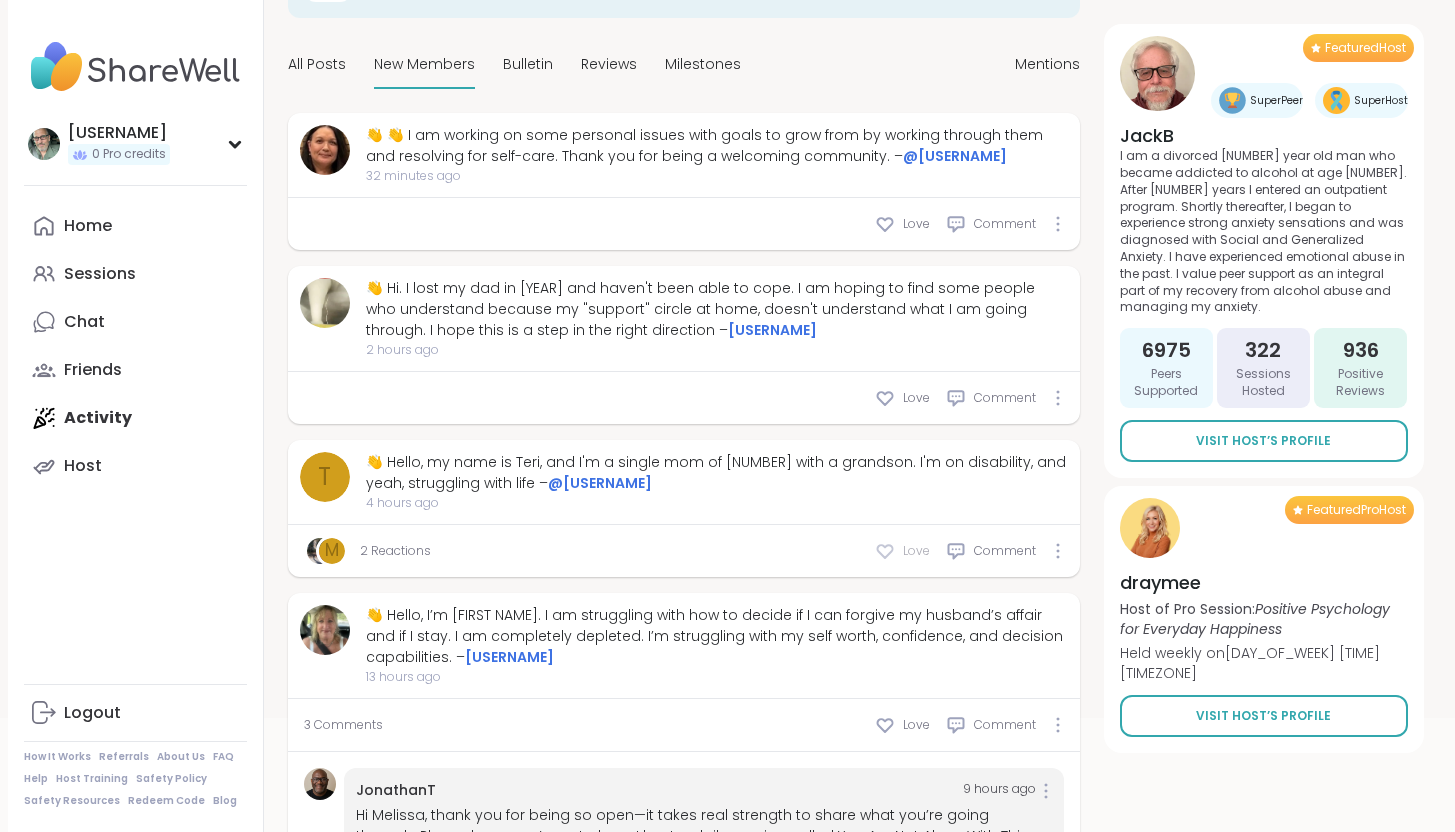 scroll, scrollTop: 0, scrollLeft: 0, axis: both 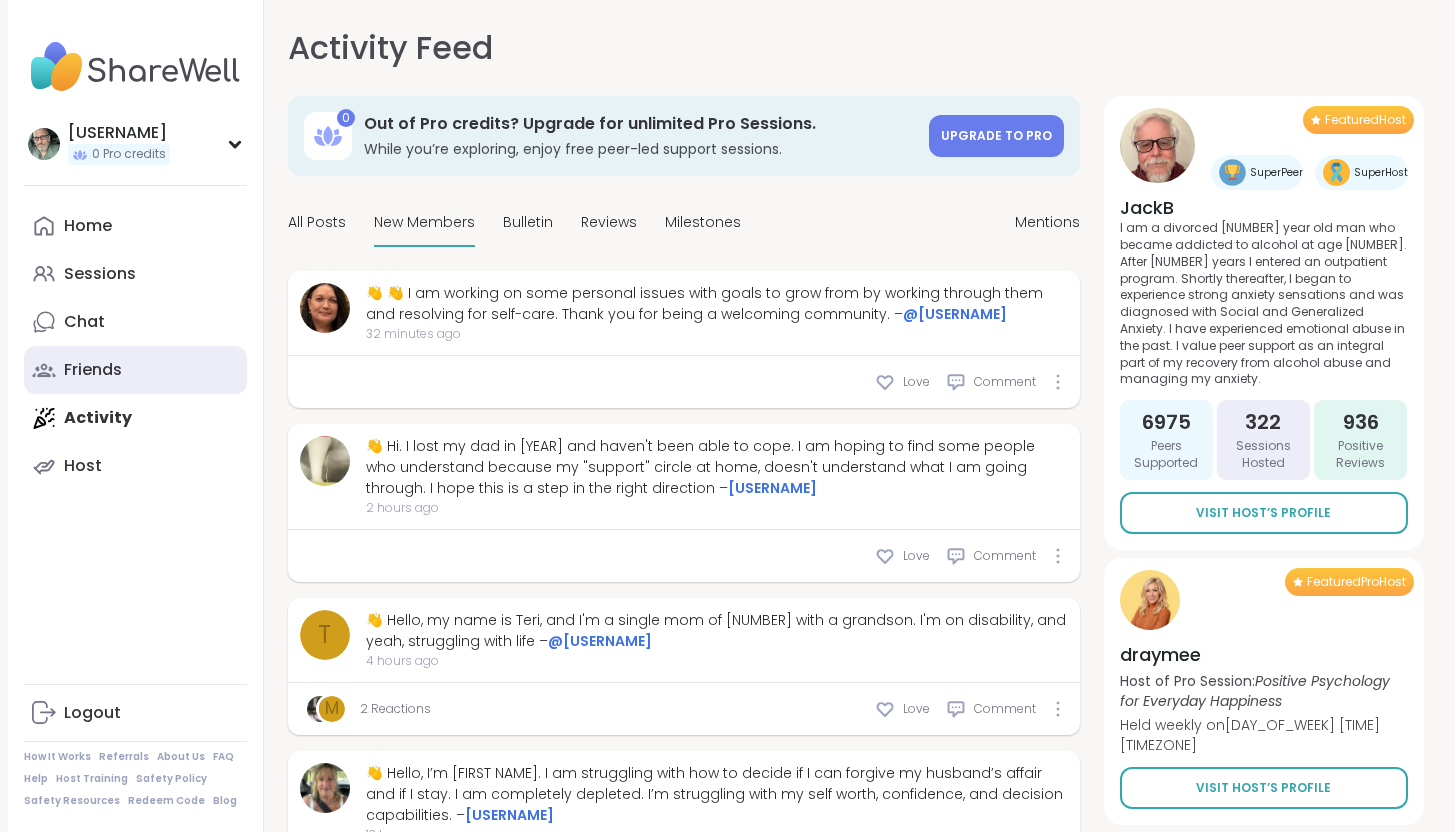 click on "Friends" at bounding box center (93, 370) 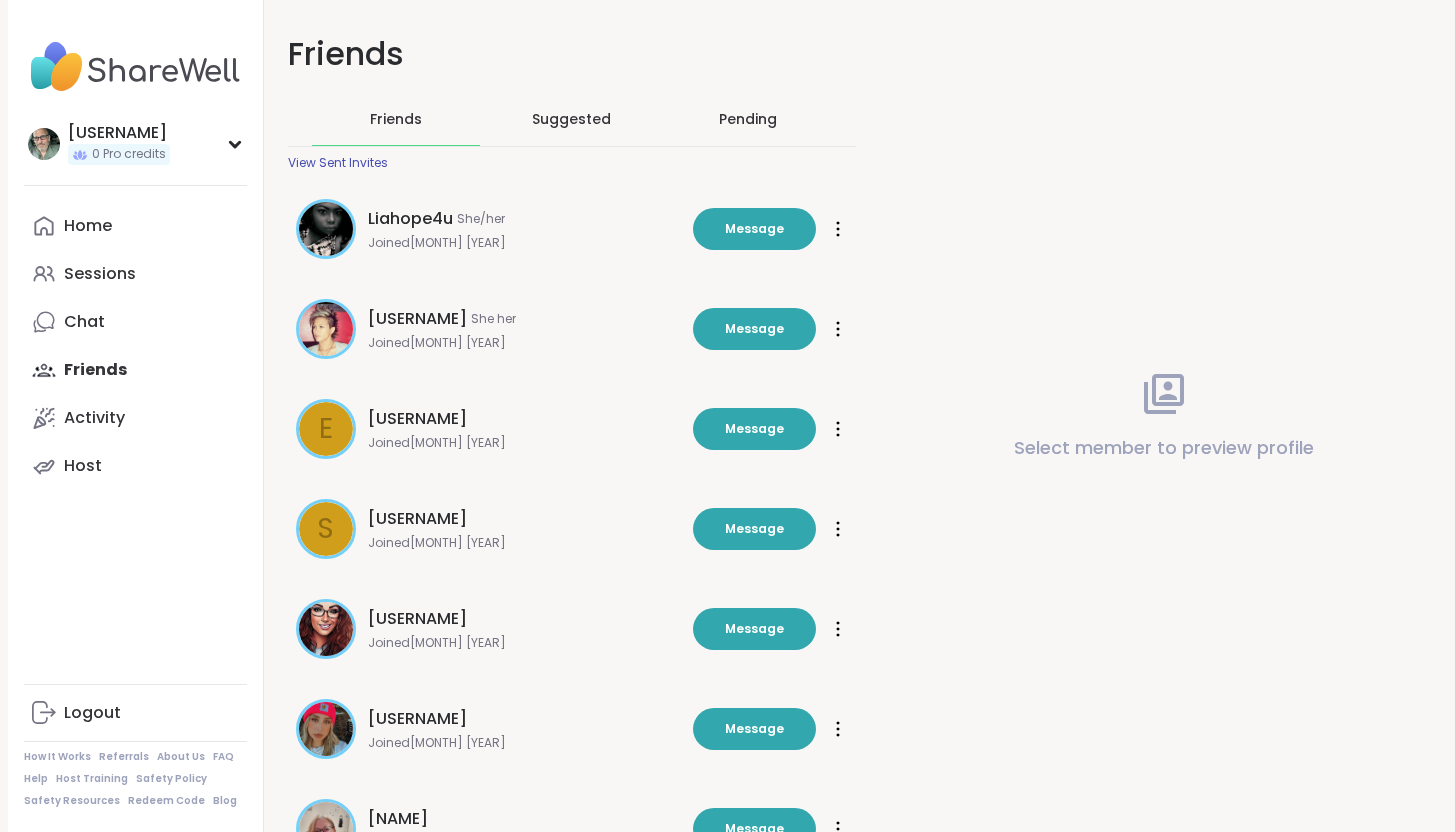 scroll, scrollTop: 0, scrollLeft: 0, axis: both 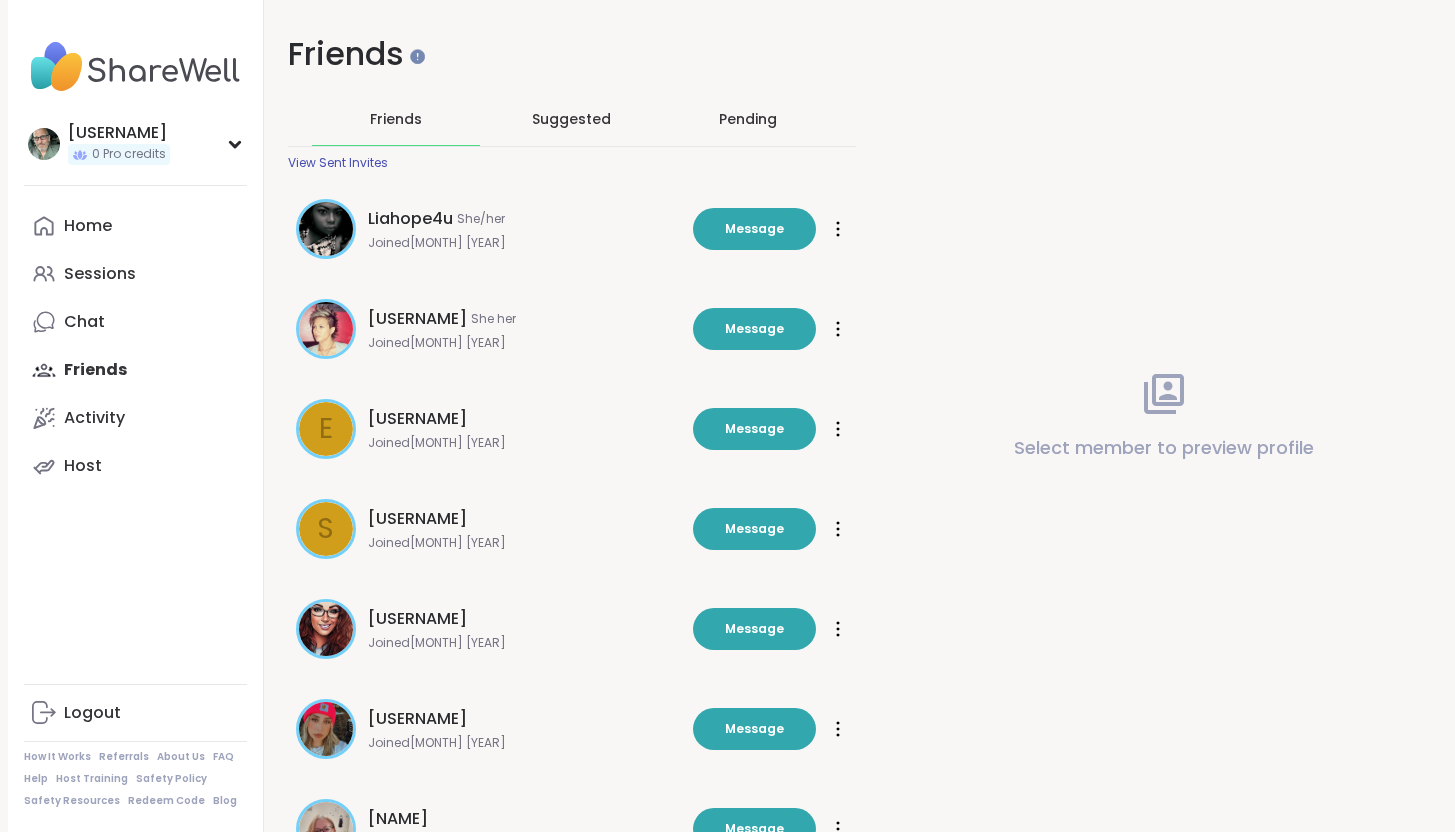 click on "Pending" at bounding box center [748, 119] 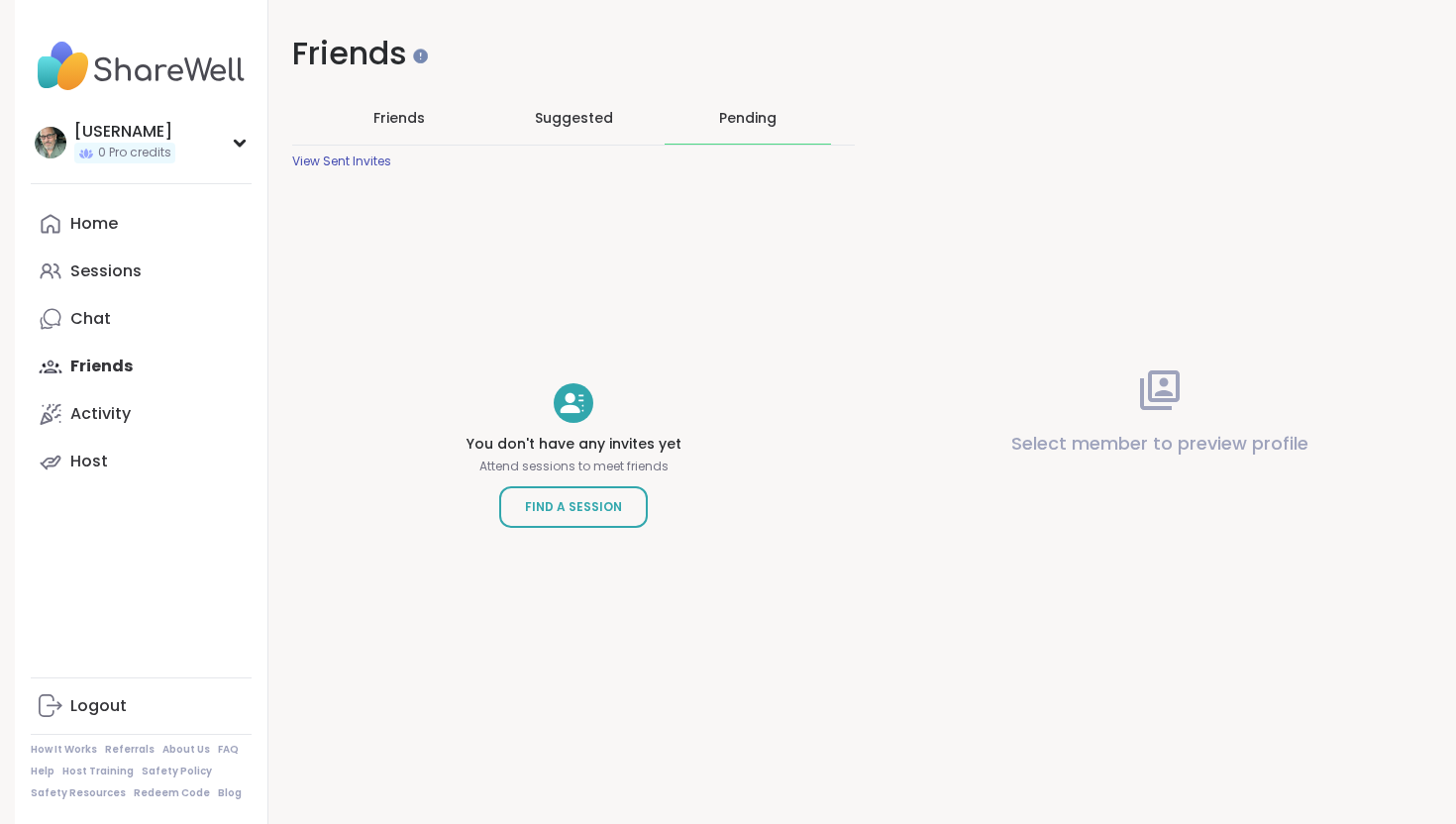 click on "Suggested" at bounding box center (573, 118) 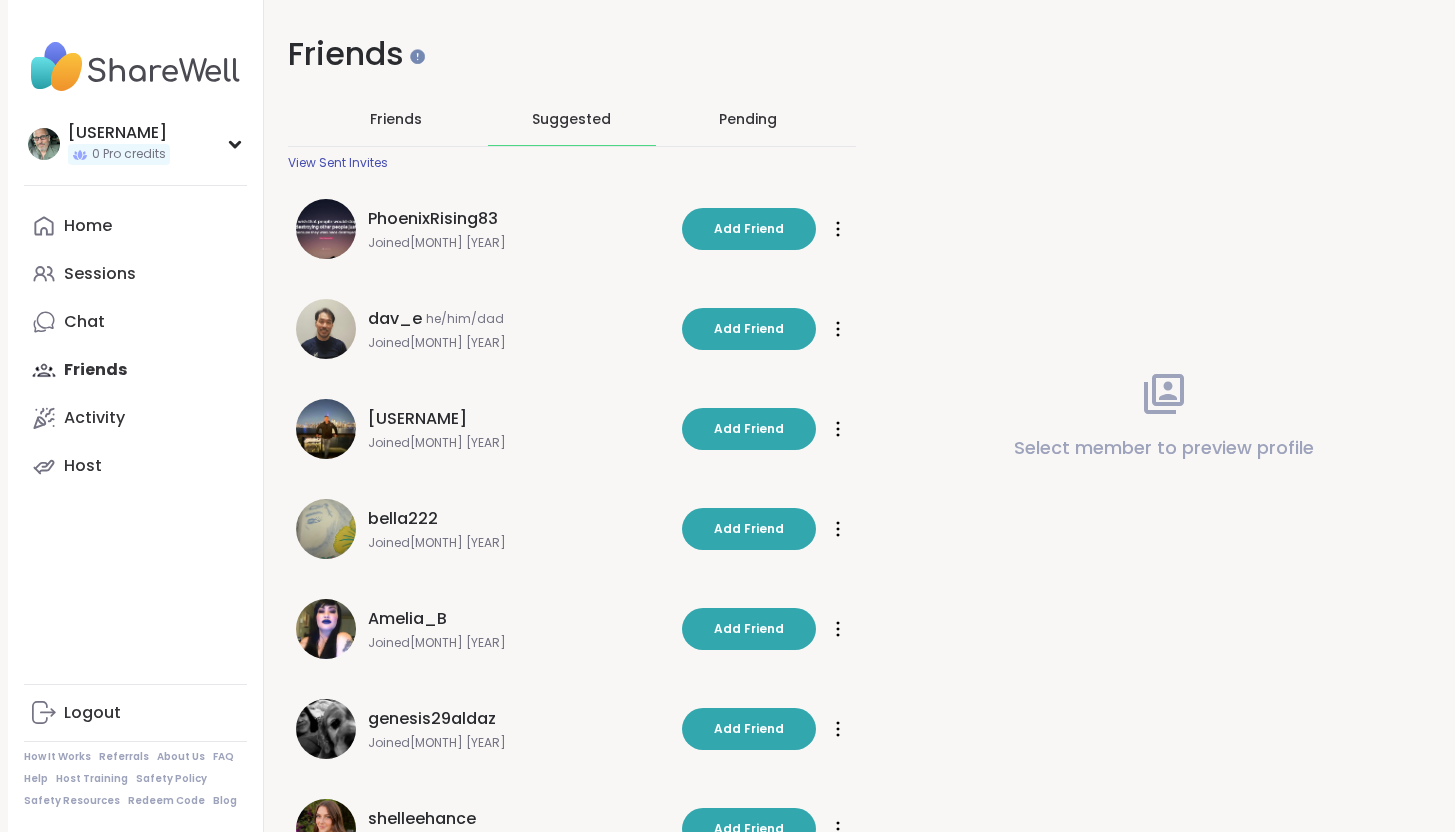 click on "Friends" at bounding box center [396, 119] 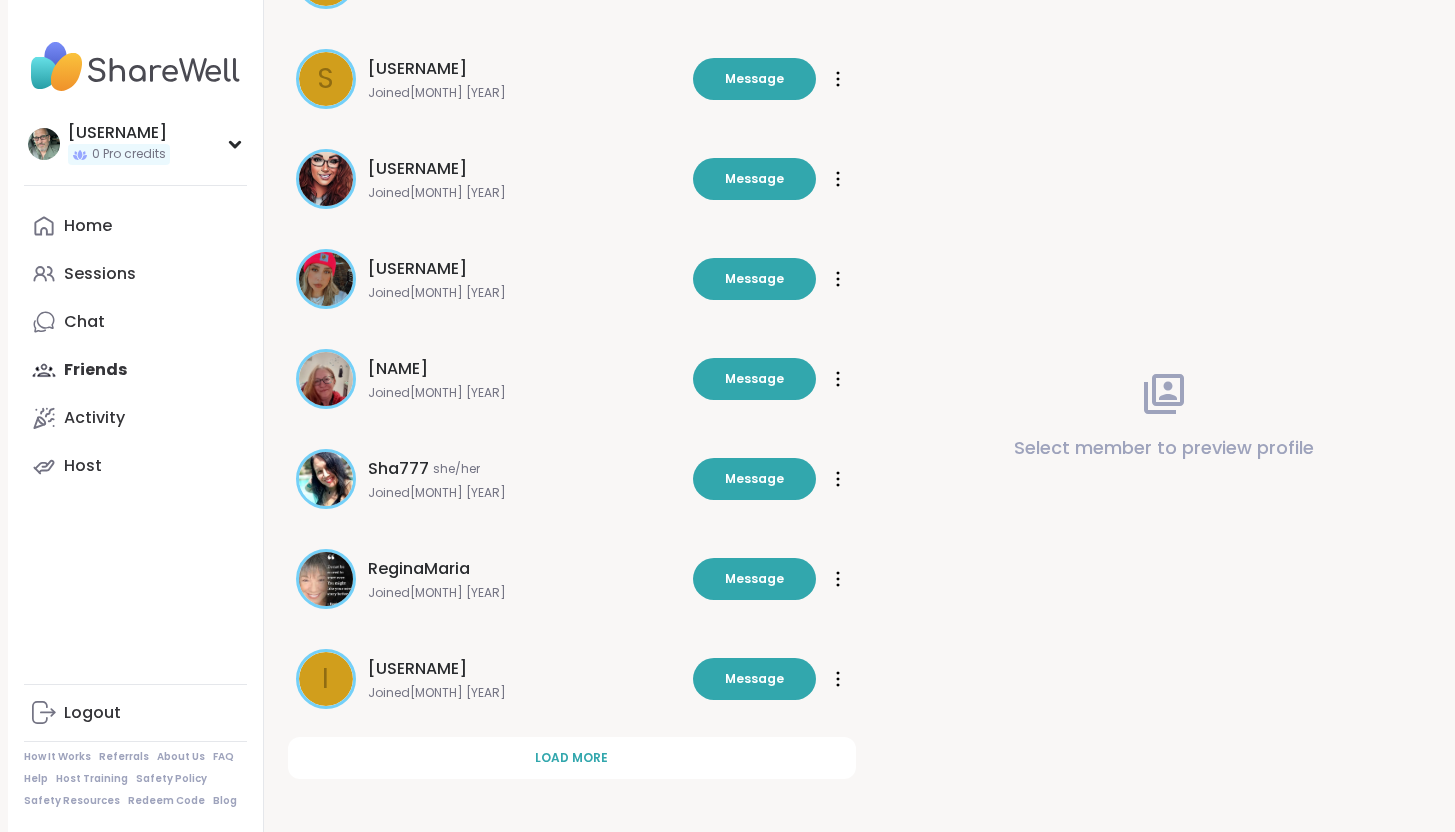 scroll, scrollTop: 453, scrollLeft: 0, axis: vertical 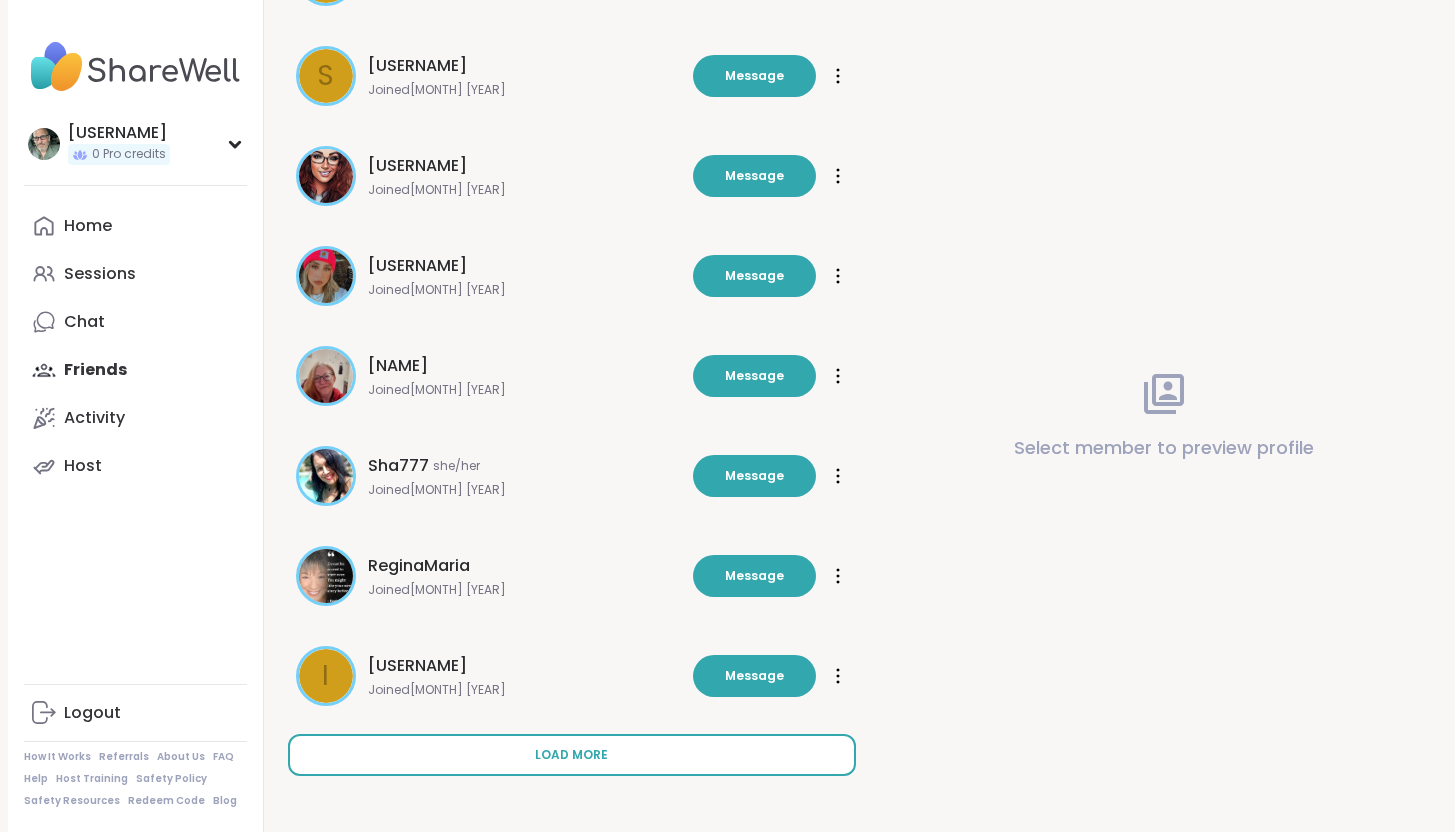 click on "Load more" at bounding box center [571, 755] 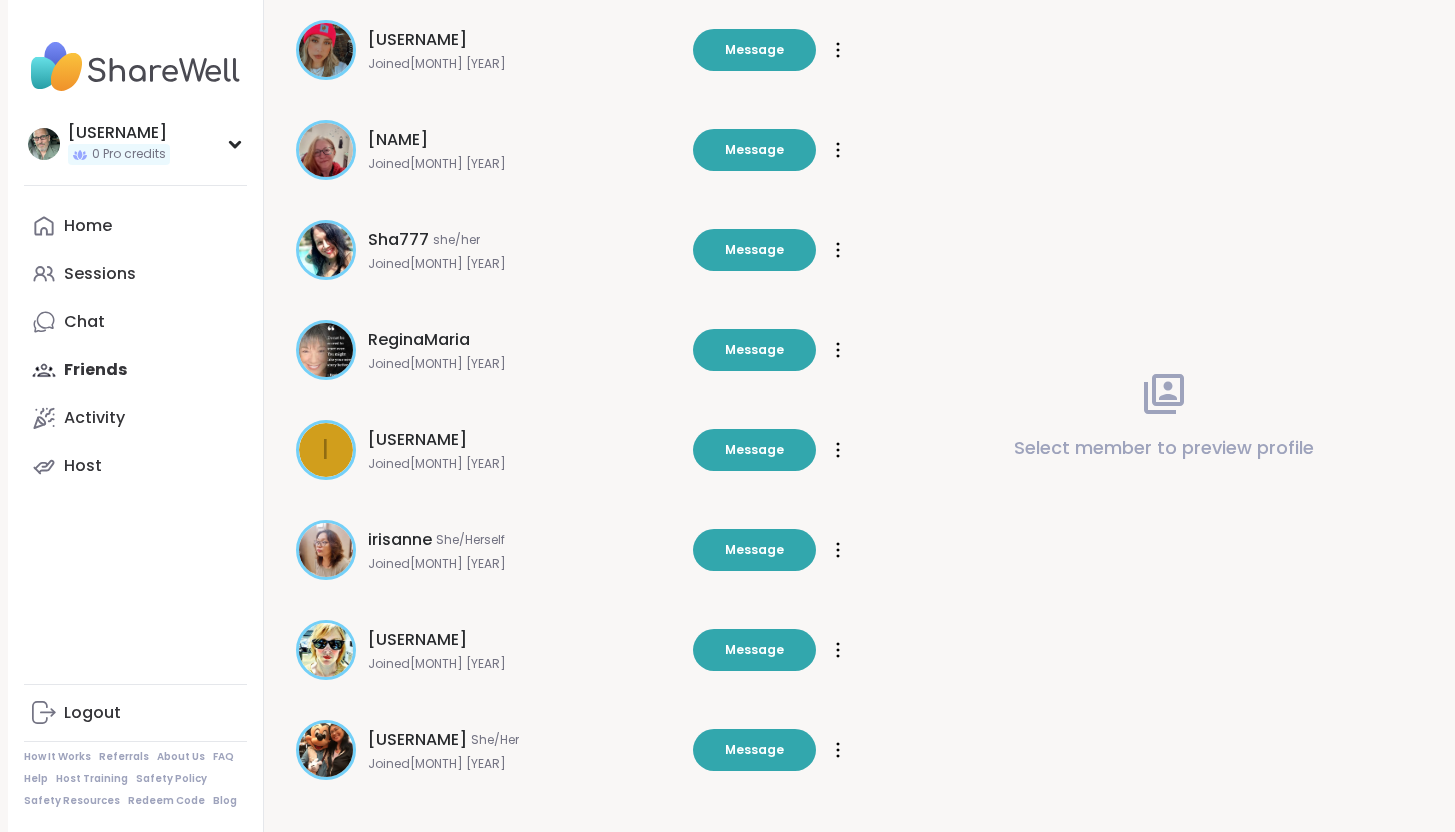scroll, scrollTop: 687, scrollLeft: 0, axis: vertical 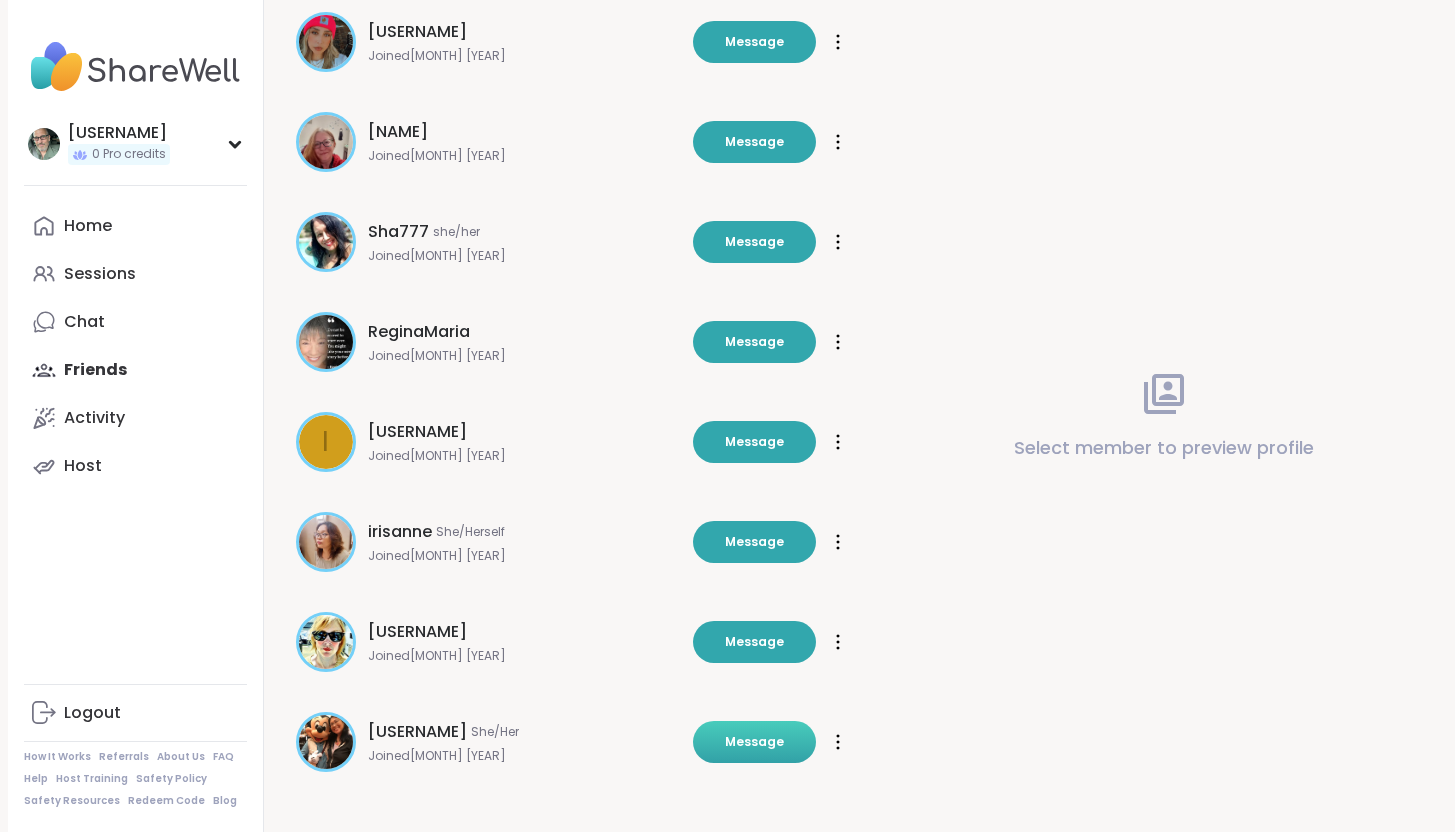 click on "Message" at bounding box center (754, 742) 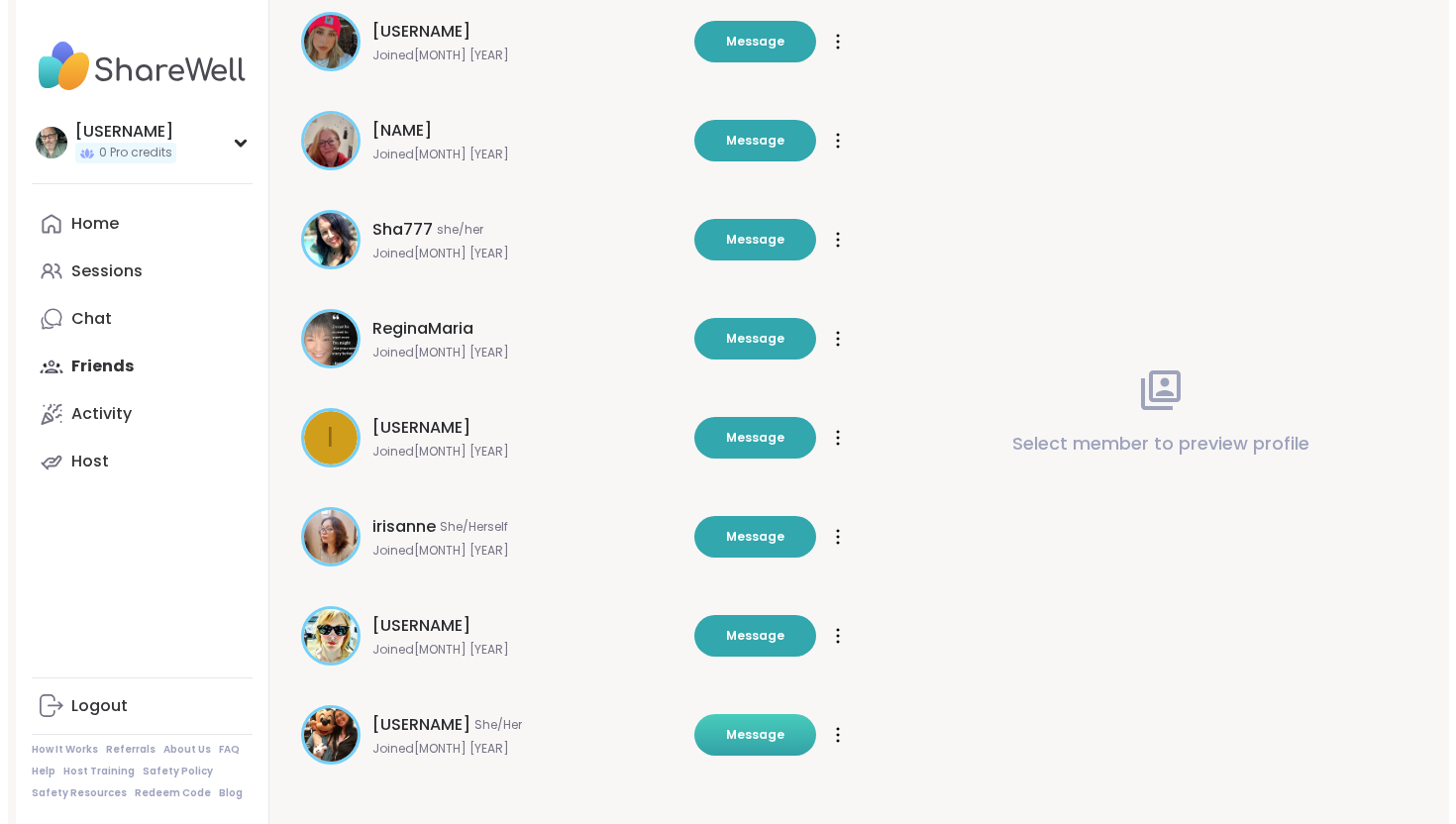 scroll, scrollTop: 0, scrollLeft: 0, axis: both 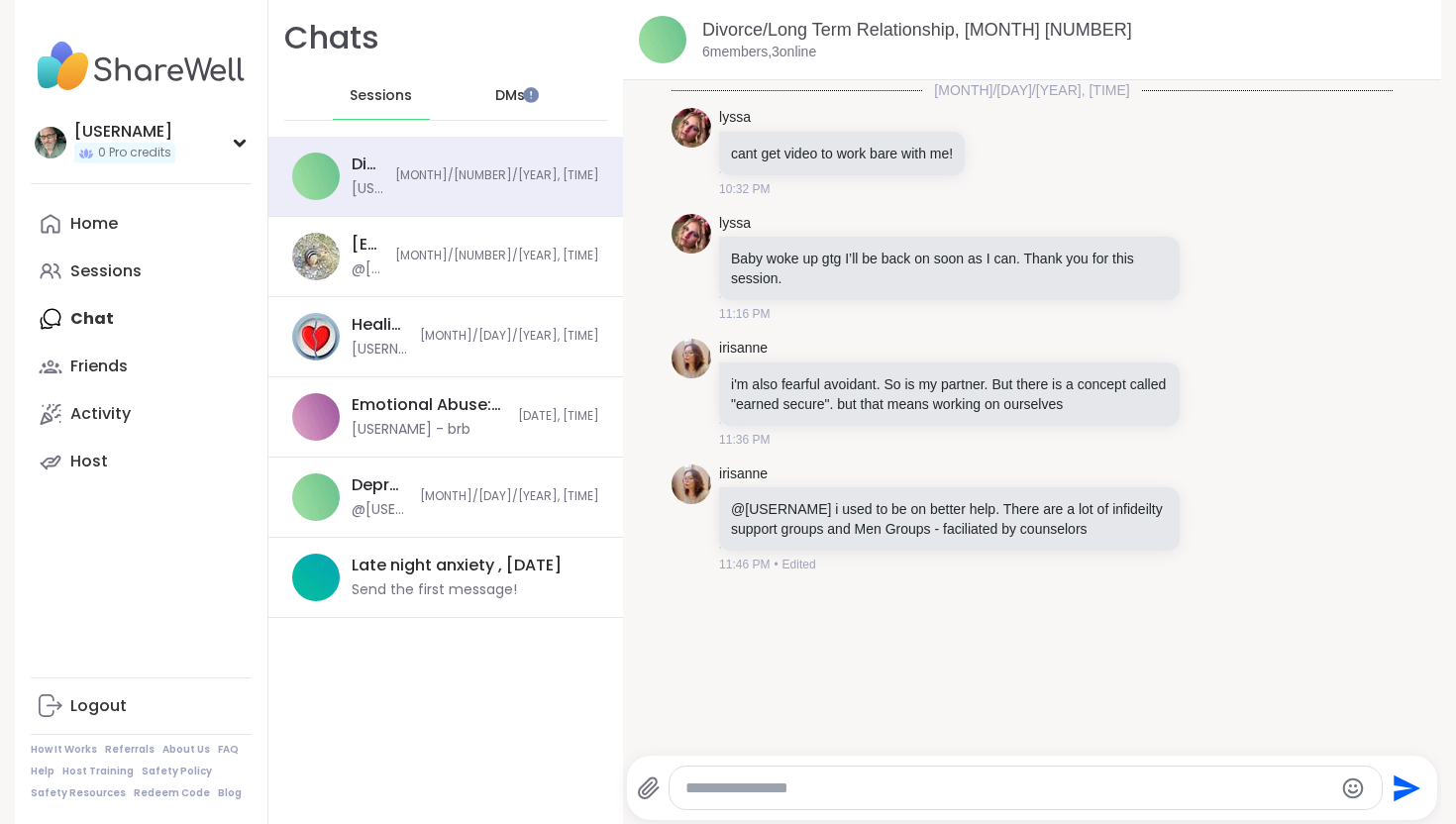 click at bounding box center [1008, 788] 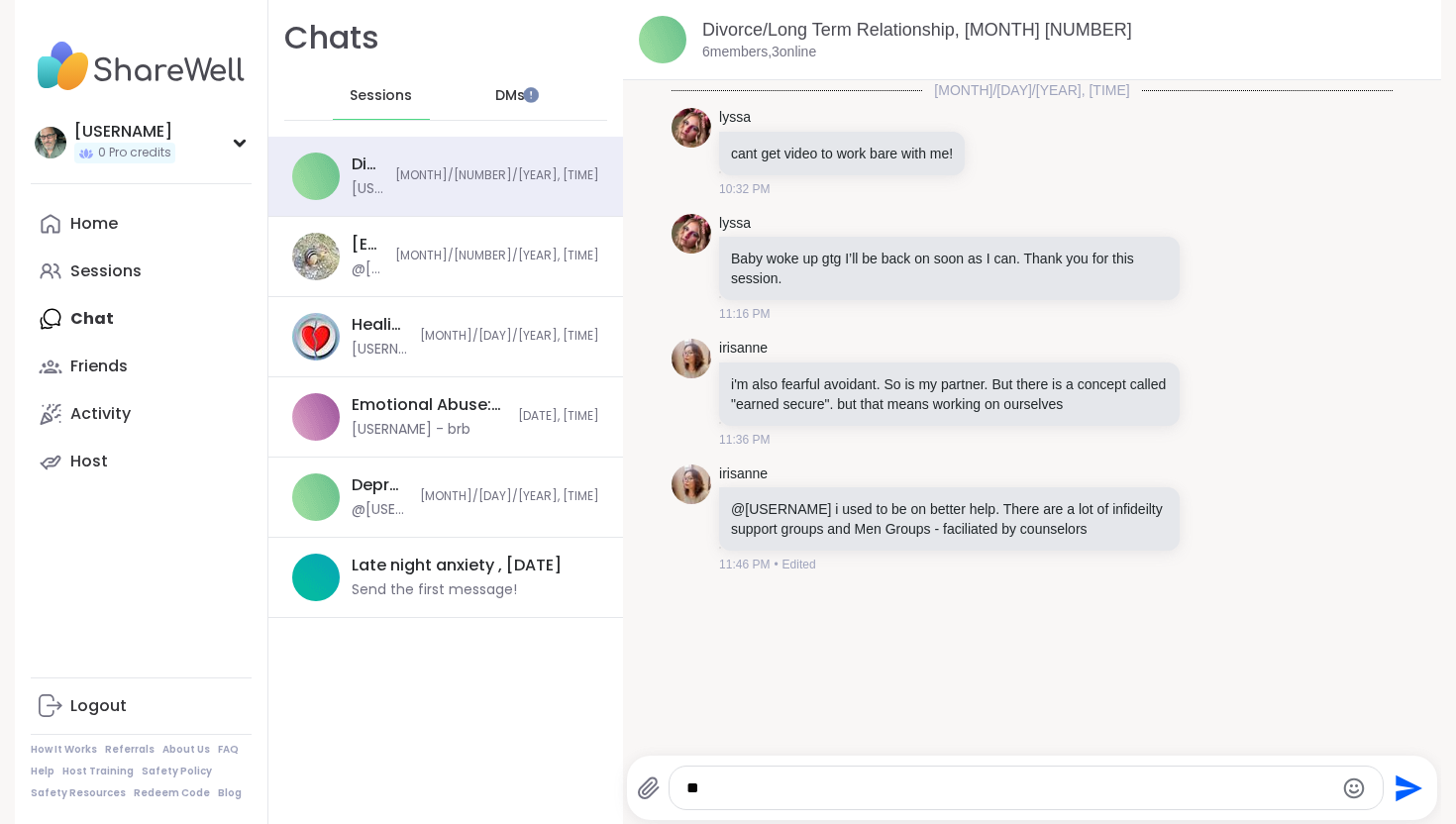 type on "***" 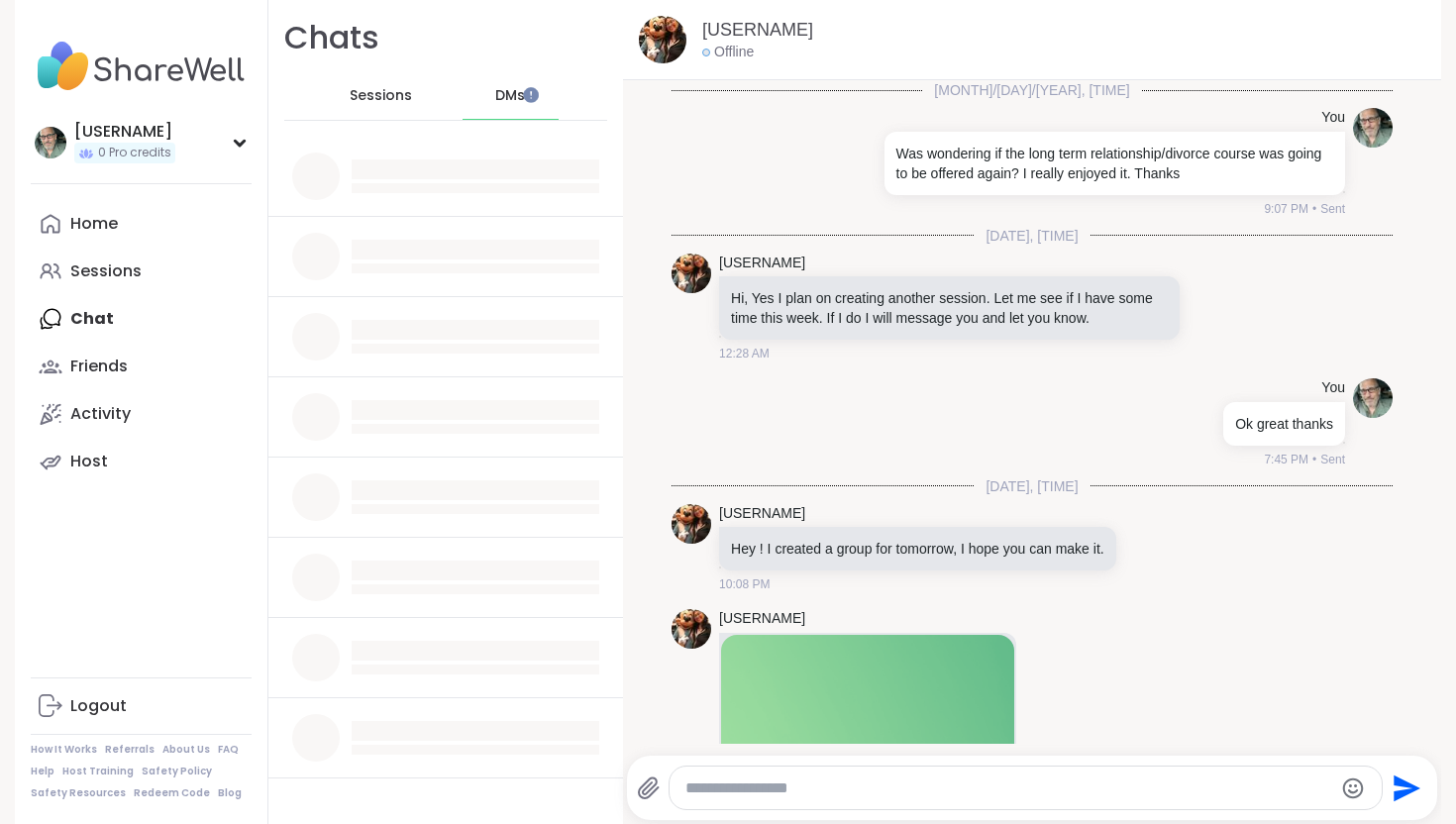 scroll, scrollTop: 597, scrollLeft: 0, axis: vertical 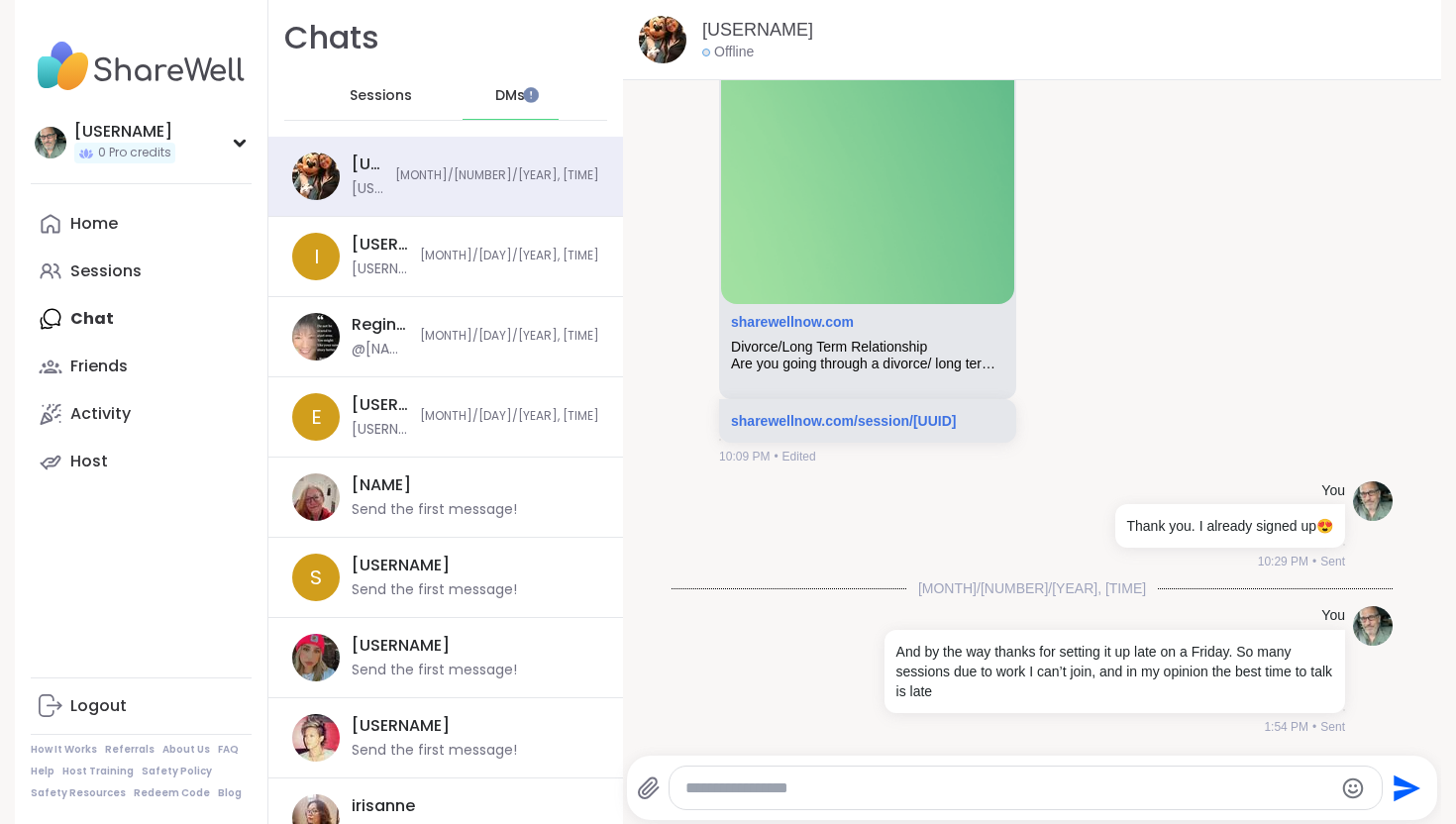 click at bounding box center (1025, 787) 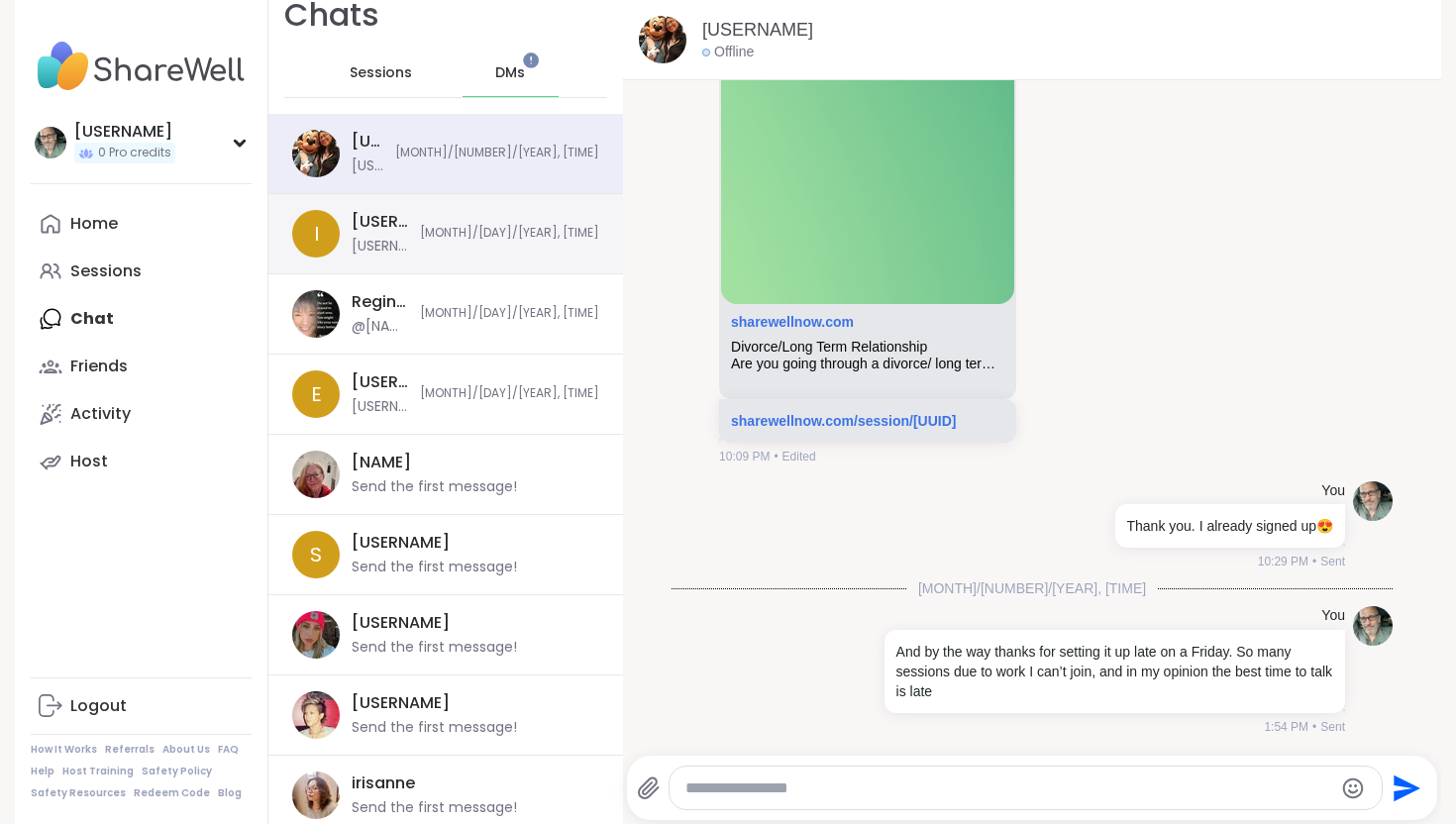 scroll, scrollTop: 0, scrollLeft: 0, axis: both 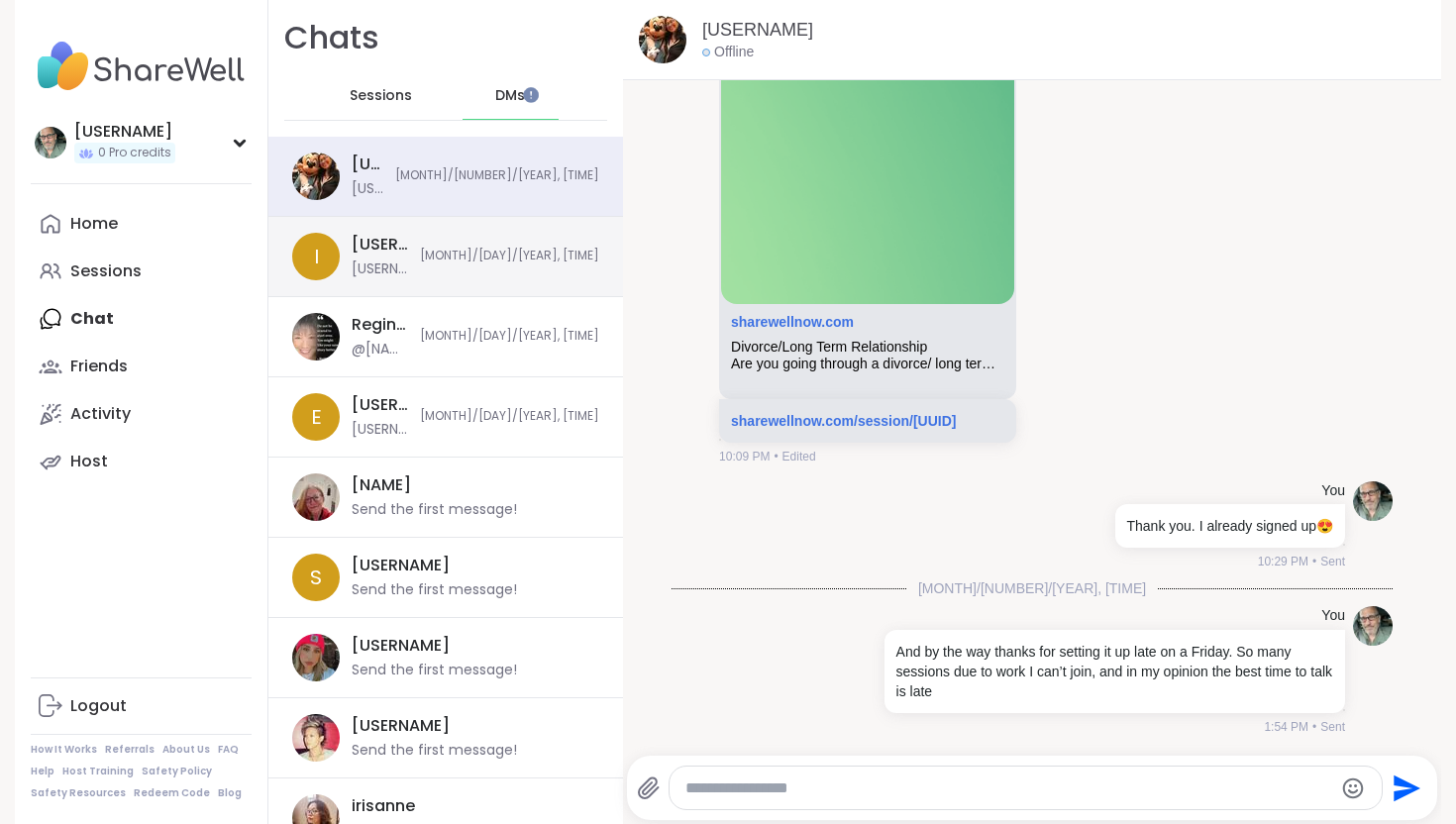click on "[NAME] @[USERNAME] - Yessir definitely will [MONTH]/[DAY]/[YEAR], [TIME]" at bounding box center (446, 257) 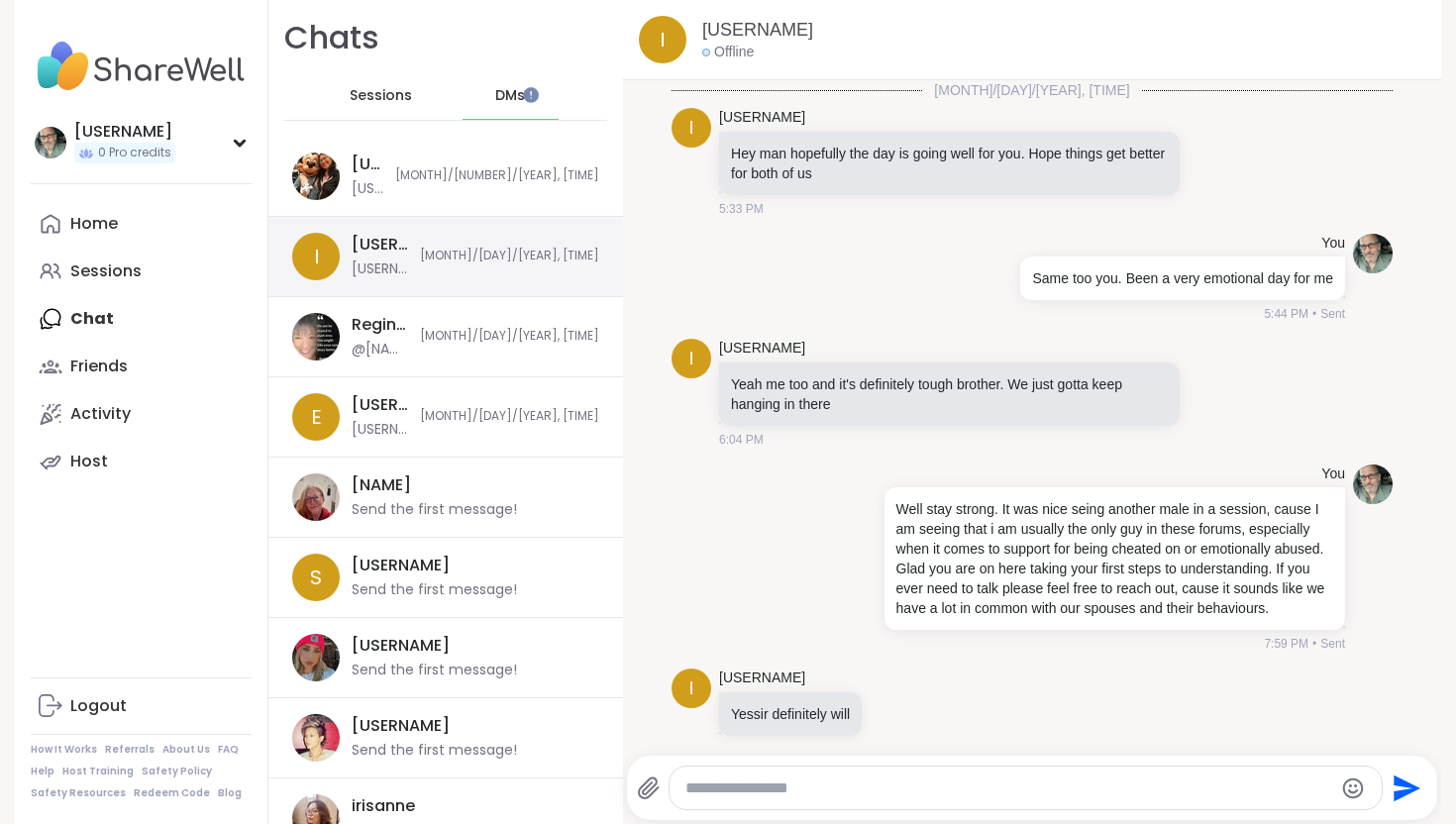 scroll, scrollTop: 43, scrollLeft: 0, axis: vertical 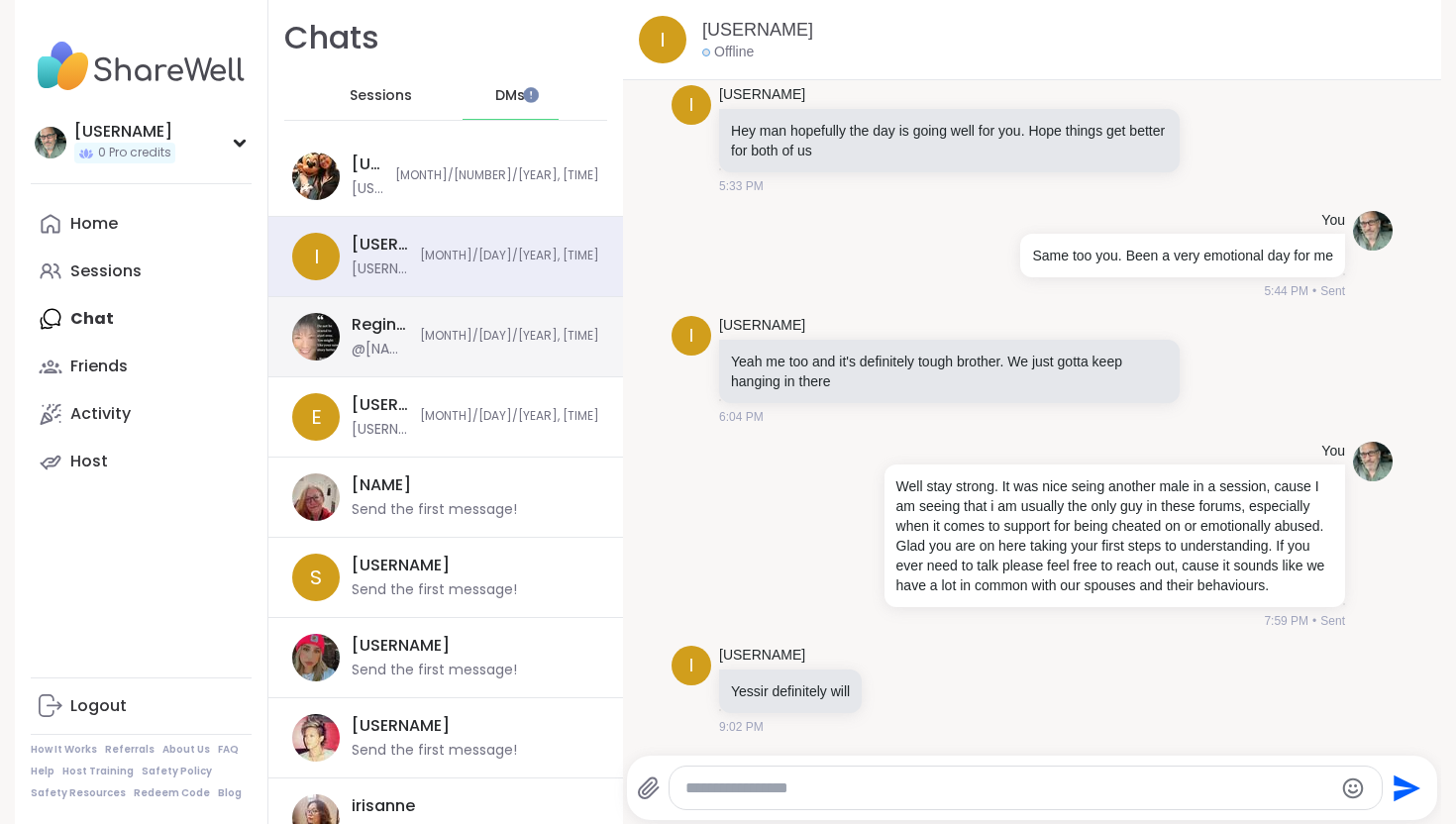click on "@[NAME] @[USERNAME] - I get it...Ive had so many health issues this year and can I say 100 per cent it was stress from him and all the angsting ..I feel as if my head is going to burst....it is my own fault , I allowed it. Life is too short to be this unhappy but it is hard navigating life alone, at this juncture. My daughter lives on the West coast, which is devastating for me and my son is 2.5 hrs south in New Jersey. I never envisioned this being my life. Family means everything to me and I am up here losing my mind in Albany NY ugh." at bounding box center [379, 350] 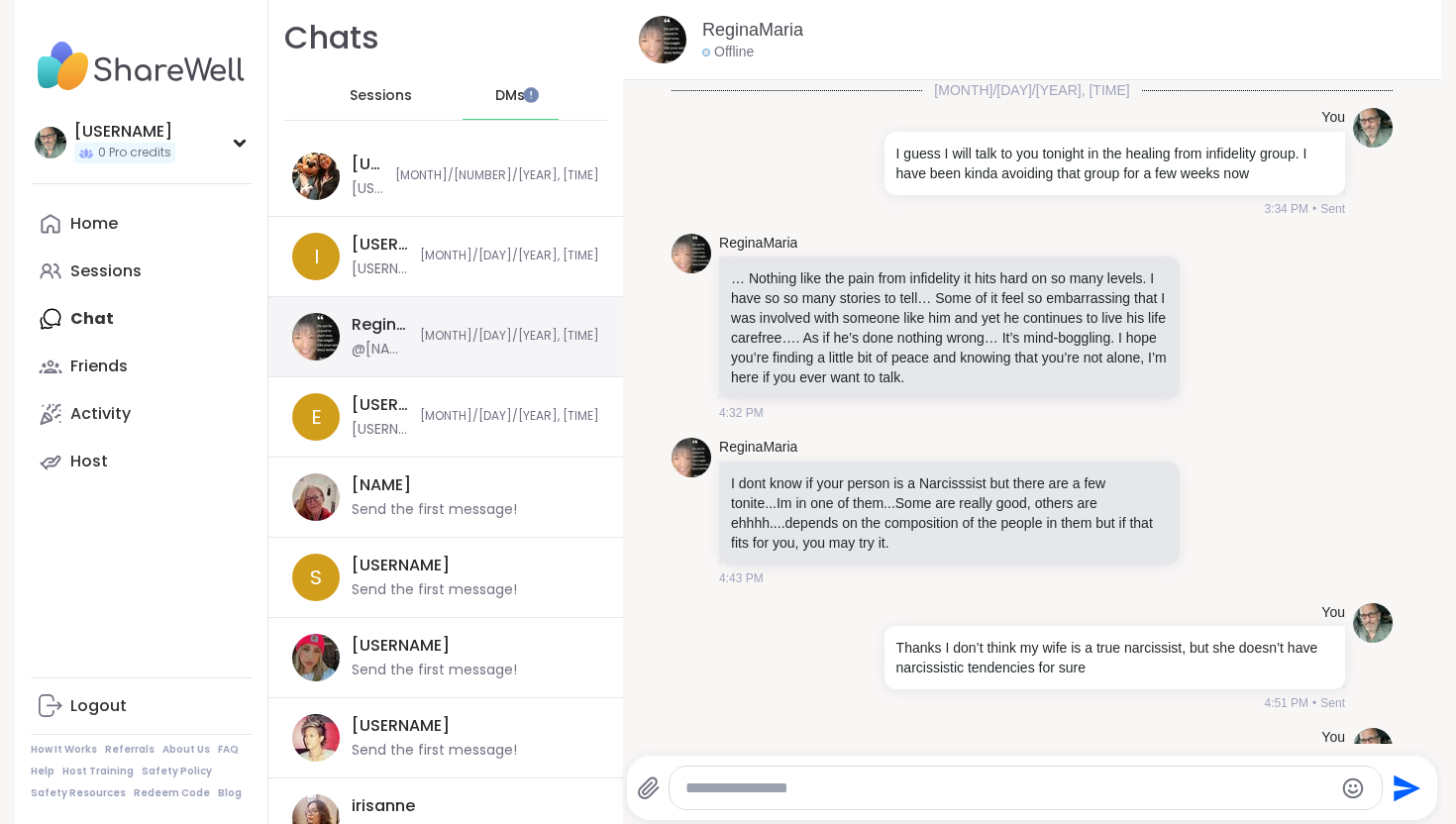 scroll, scrollTop: 3465, scrollLeft: 0, axis: vertical 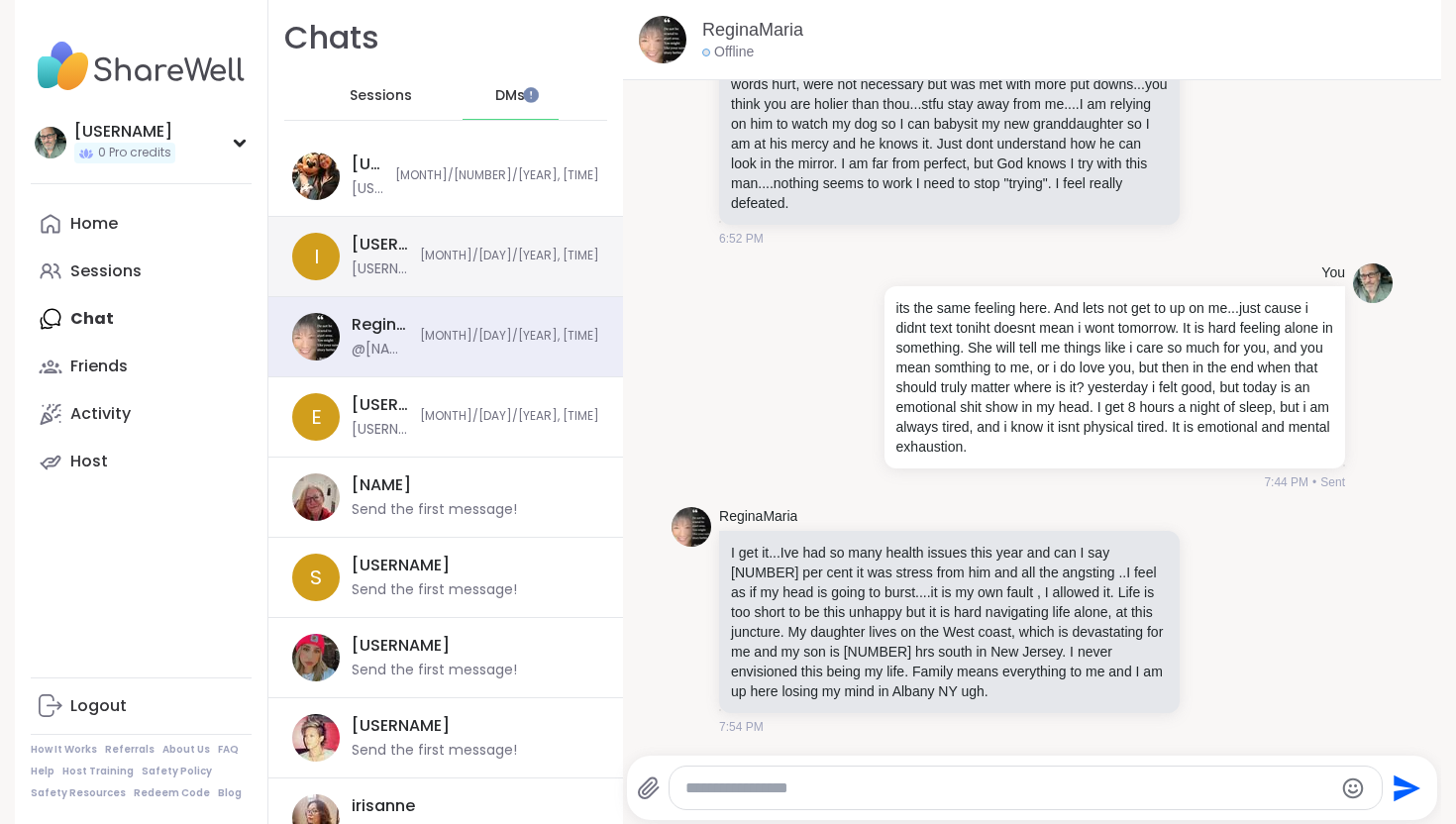click on "[USERNAME] @[USERNAME] - Yessir definitely will" at bounding box center [379, 257] 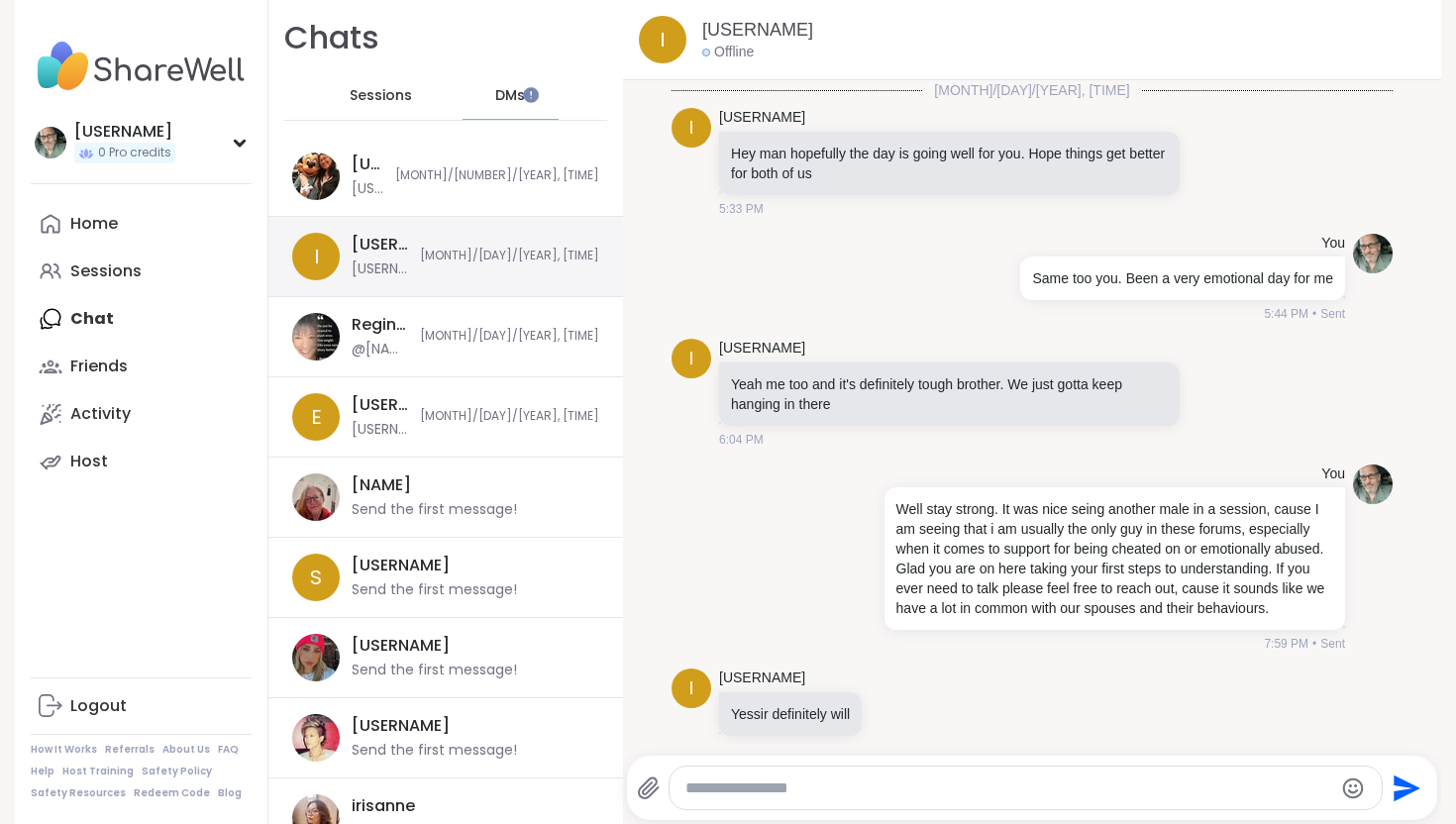 scroll, scrollTop: 43, scrollLeft: 0, axis: vertical 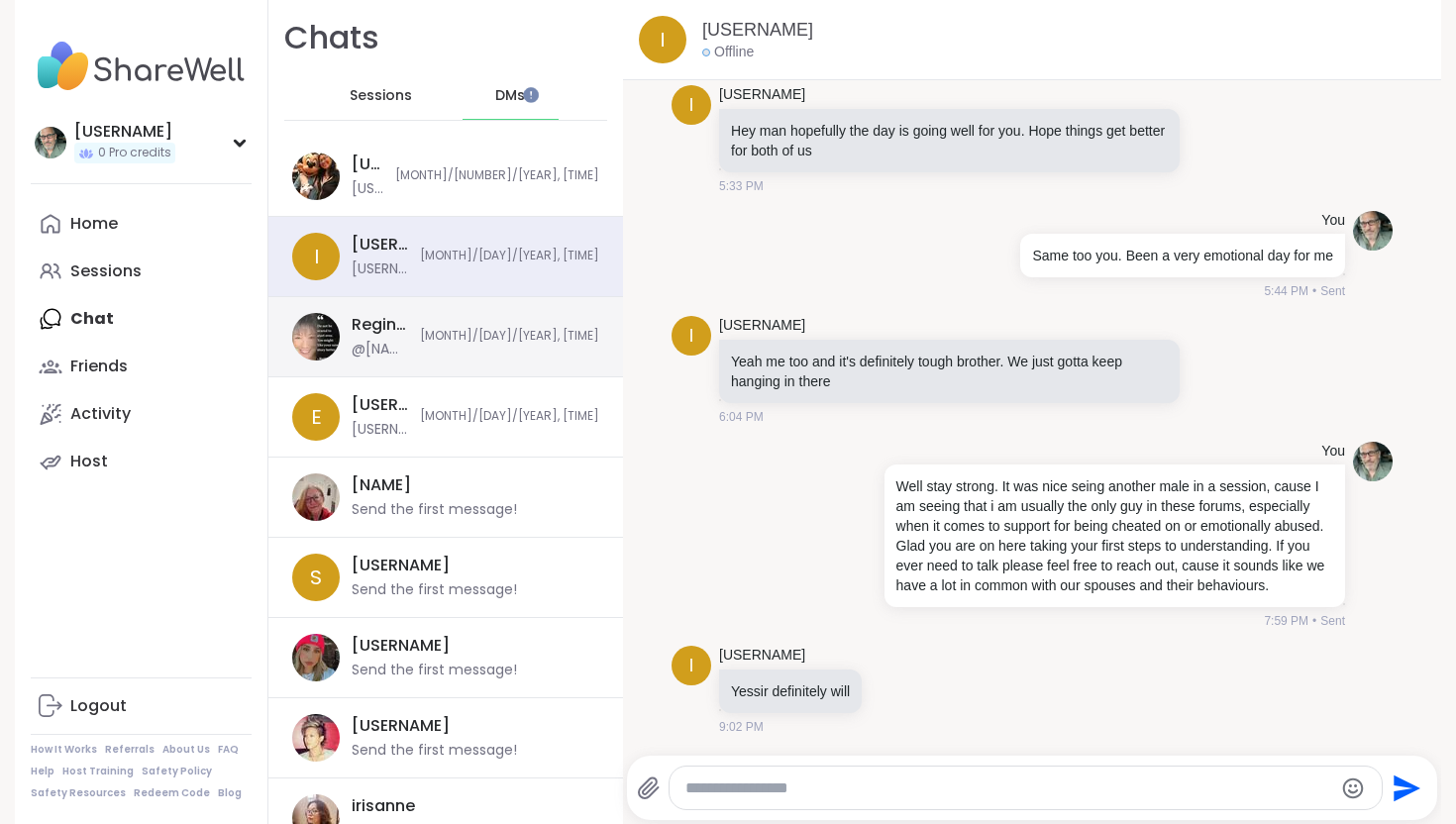 click on "[NAME] @[USERNAME] - I get it...Ive had so many health issues this year and can I say 100 per cent it was stress from him and all the angsting ..I feel as if my head is going to burst....it is my own fault , I allowed it. Life is too short to be this unhappy but it is hard navigating life alone, at this juncture. My daughter lives on the West coast, which is devastating for me and my son is 2.5 hrs south in New Jersey. I never envisioned this being my life. Family means everything to me and I am up here losing my mind in Albany NY ugh." at bounding box center (379, 337) 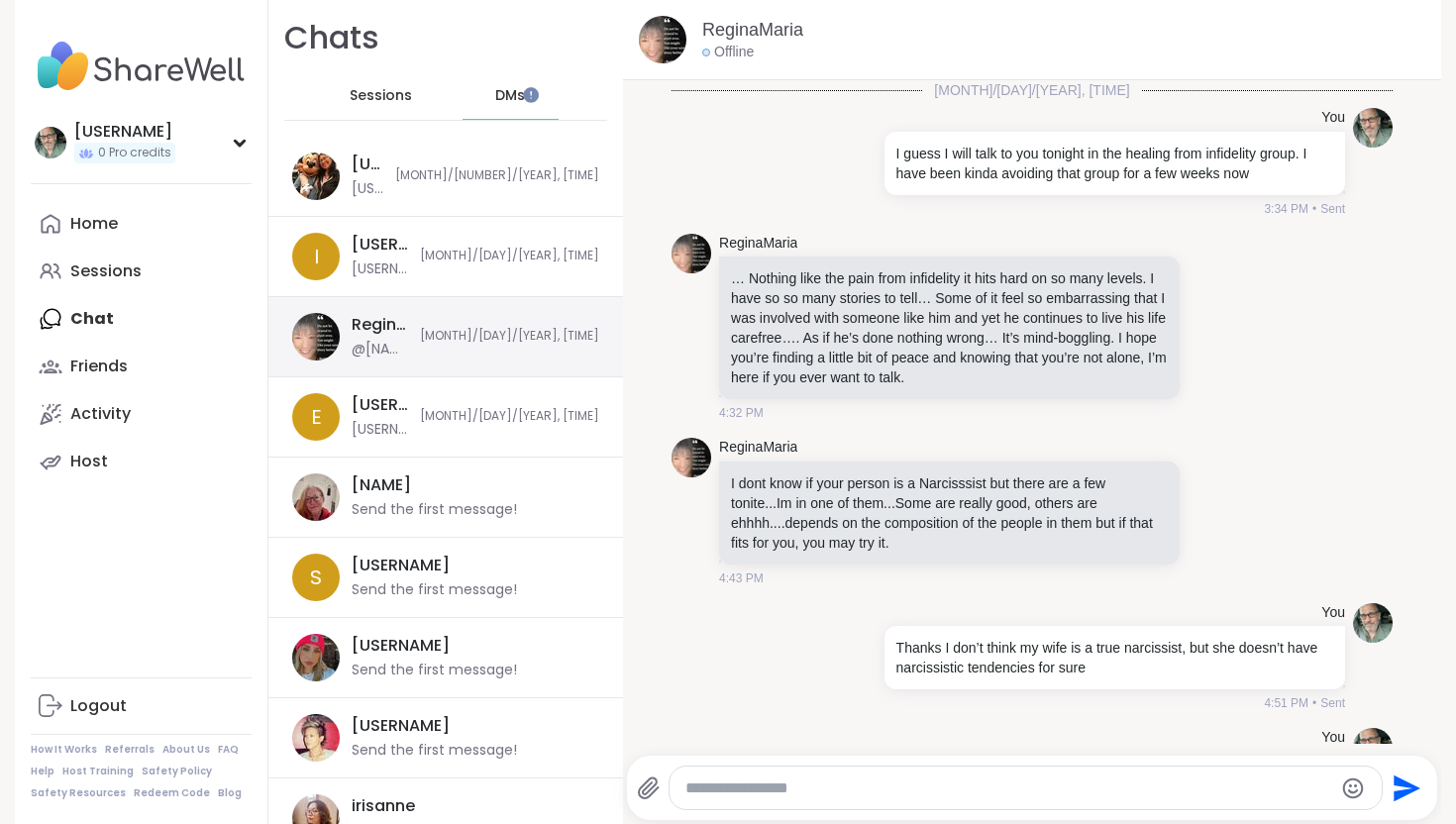 scroll, scrollTop: 3465, scrollLeft: 0, axis: vertical 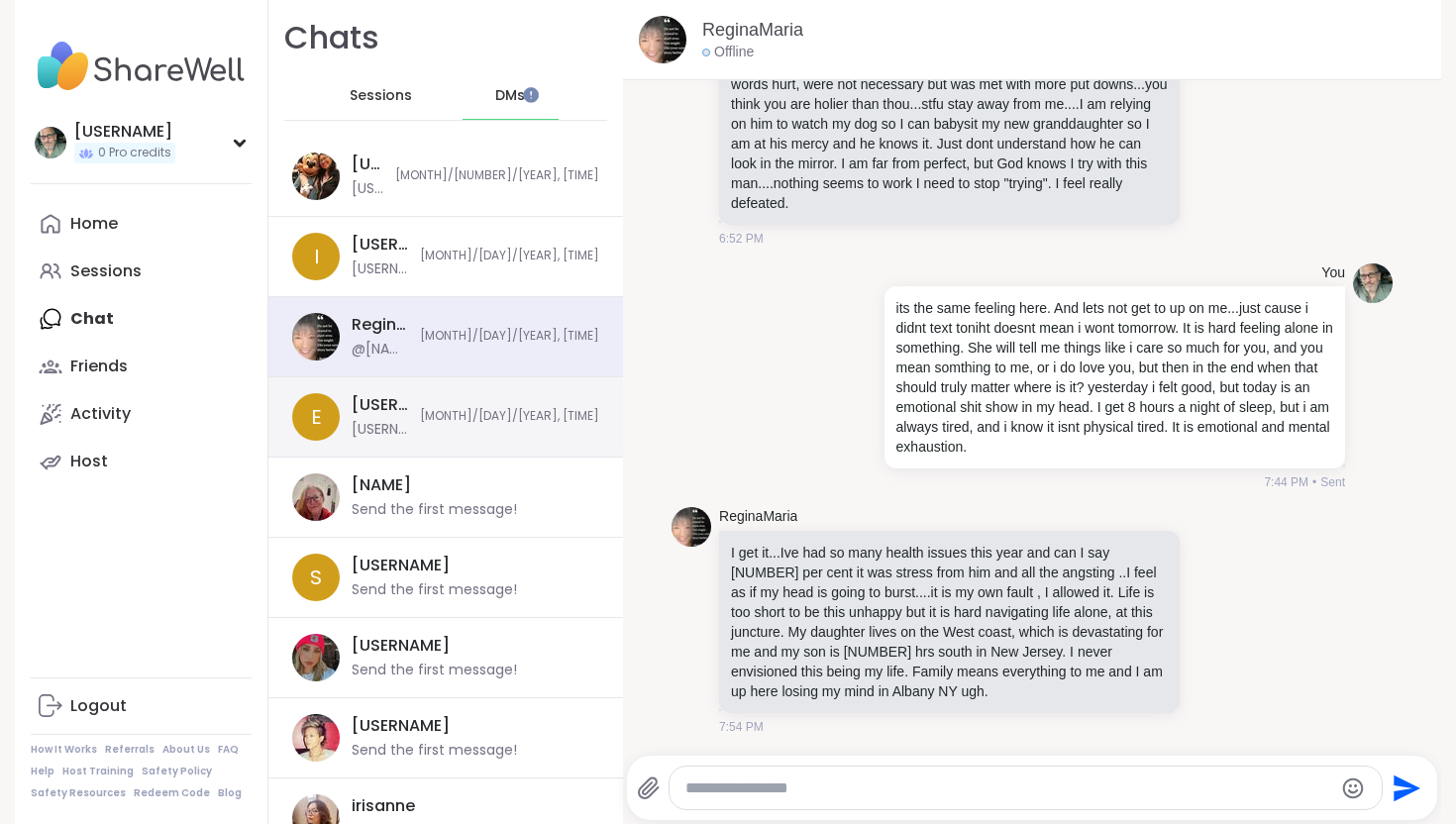 click on "[USERNAME] - Sorry to hear about what you are going through. If you ever need someone to talk to about any of this please feel free to reach out ok." at bounding box center [379, 430] 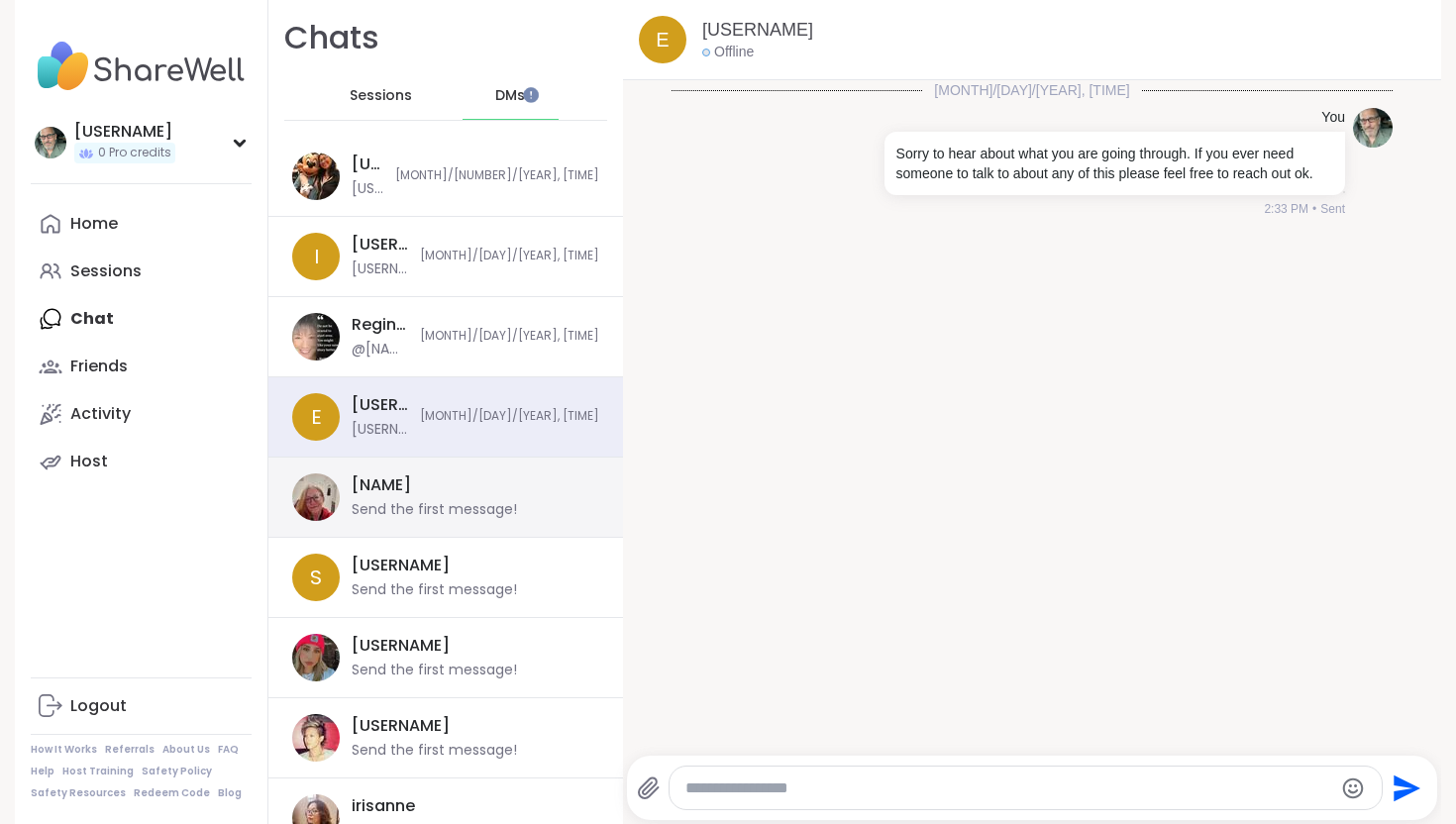 click on "Send the first message!" at bounding box center (434, 510) 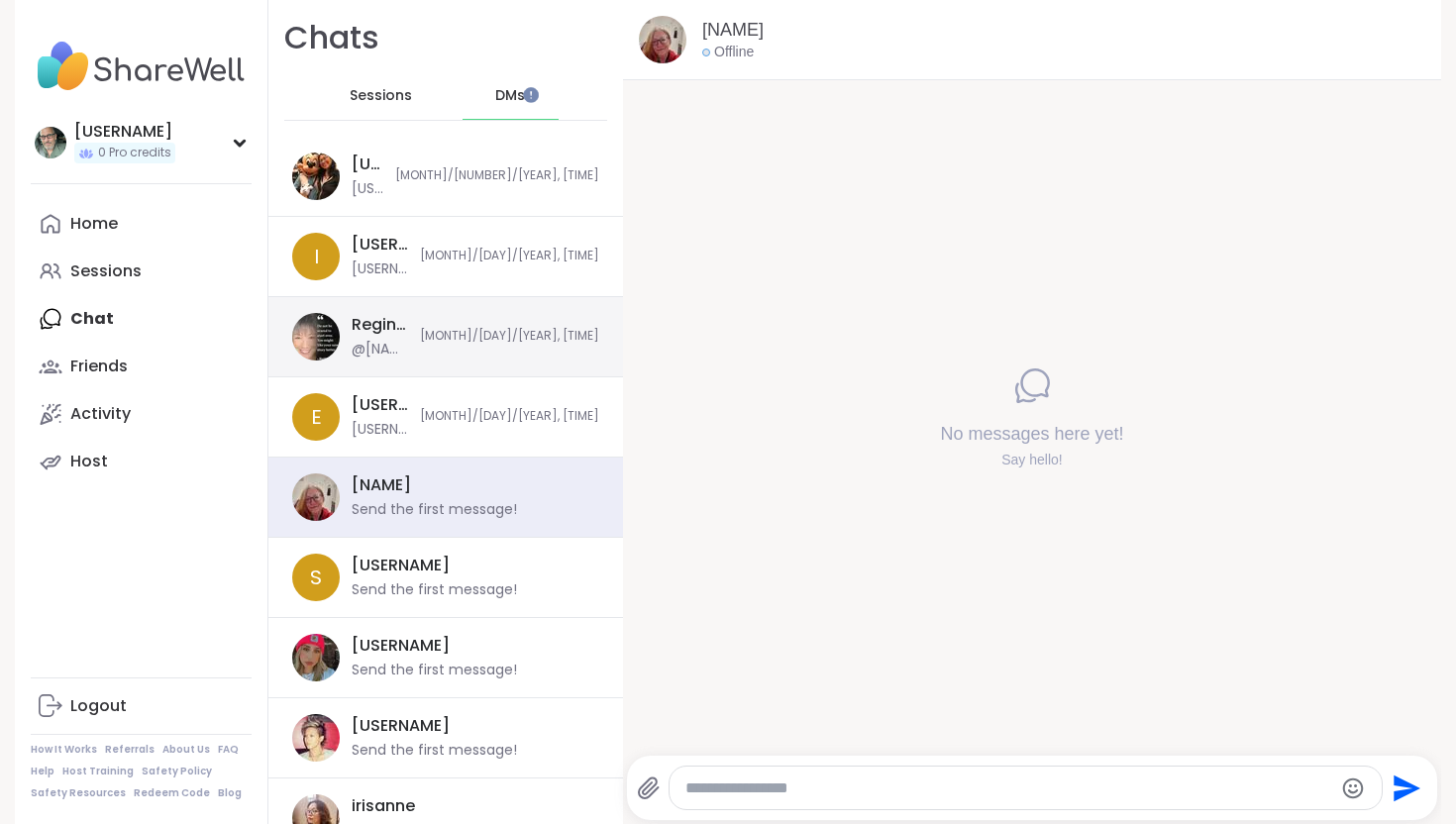 click on "@[NAME] @[USERNAME] - I get it...Ive had so many health issues this year and can I say 100 per cent it was stress from him and all the angsting ..I feel as if my head is going to burst....it is my own fault , I allowed it. Life is too short to be this unhappy but it is hard navigating life alone, at this juncture. My daughter lives on the West coast, which is devastating for me and my son is 2.5 hrs south in New Jersey. I never envisioned this being my life. Family means everything to me and I am up here losing my mind in Albany NY ugh." at bounding box center [379, 350] 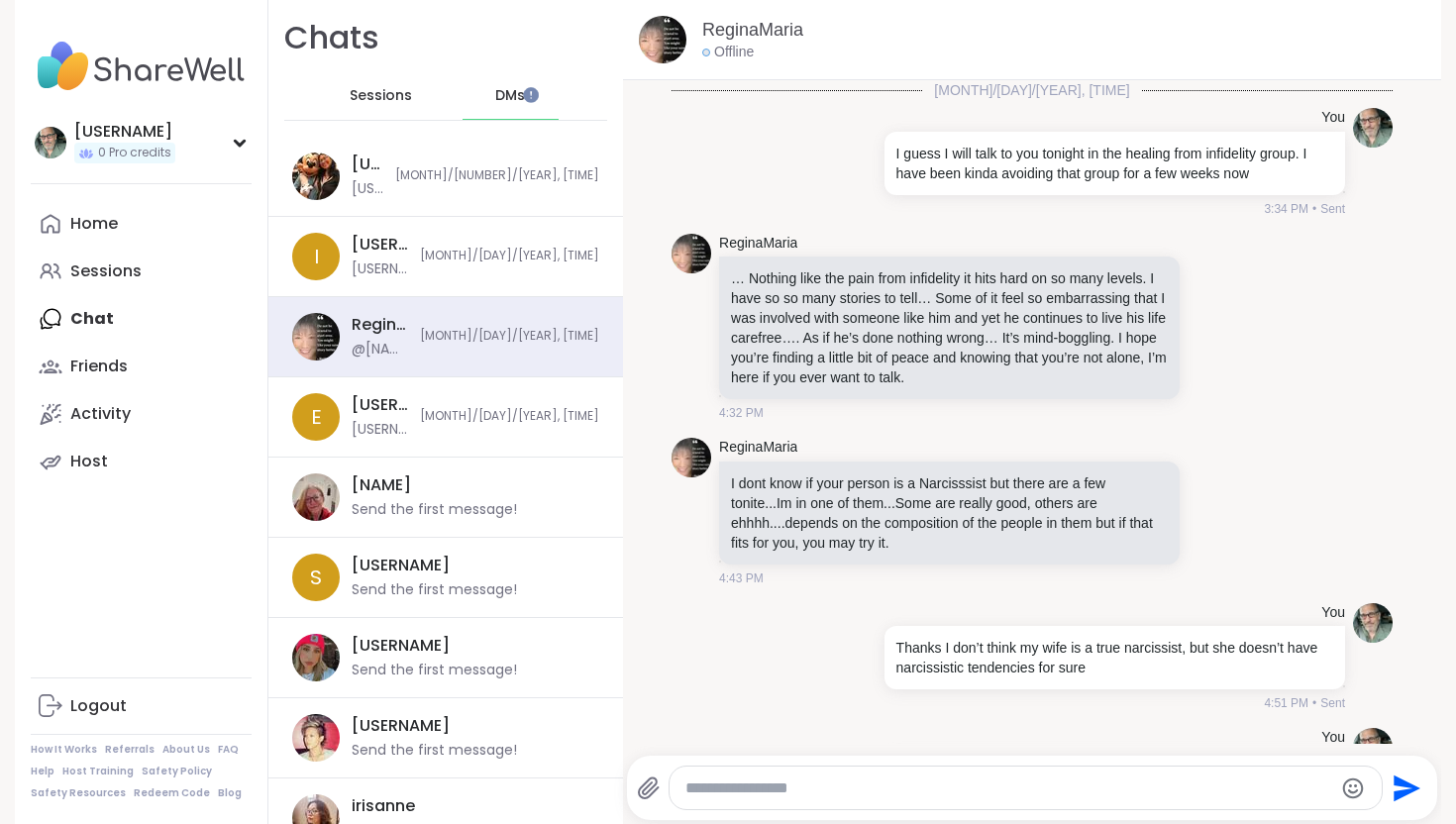 scroll, scrollTop: 3465, scrollLeft: 0, axis: vertical 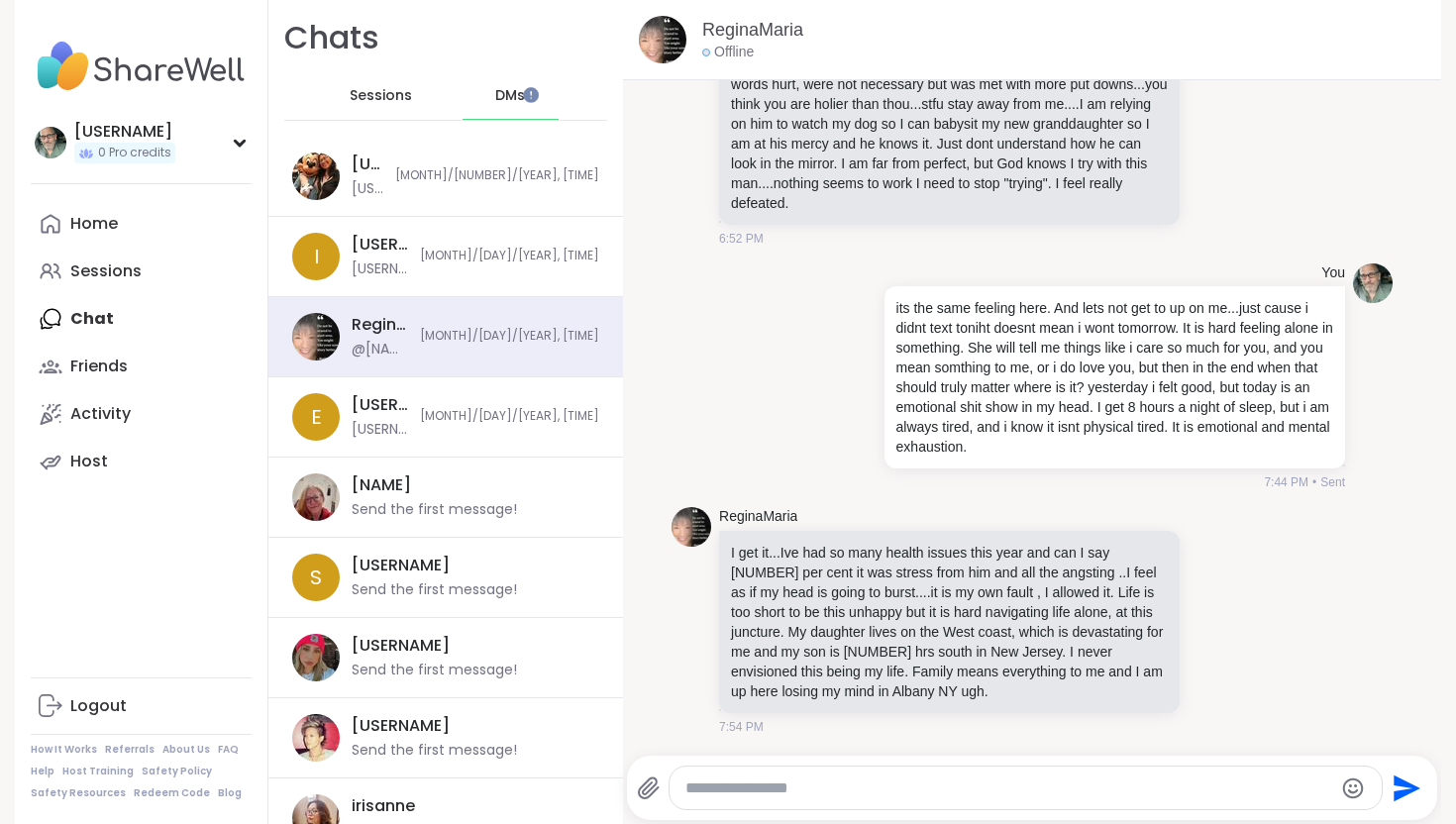 click at bounding box center (1008, 788) 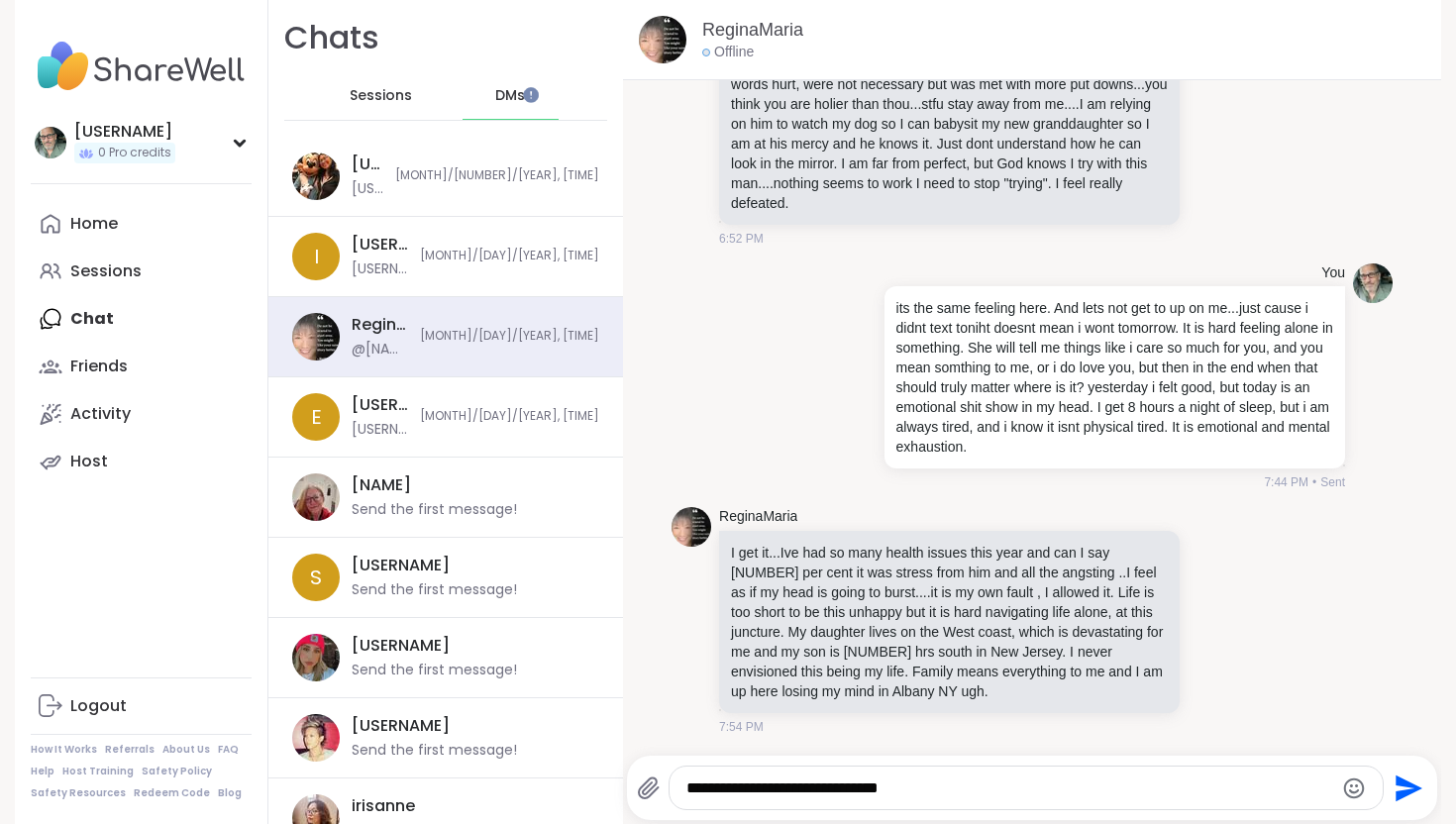 click 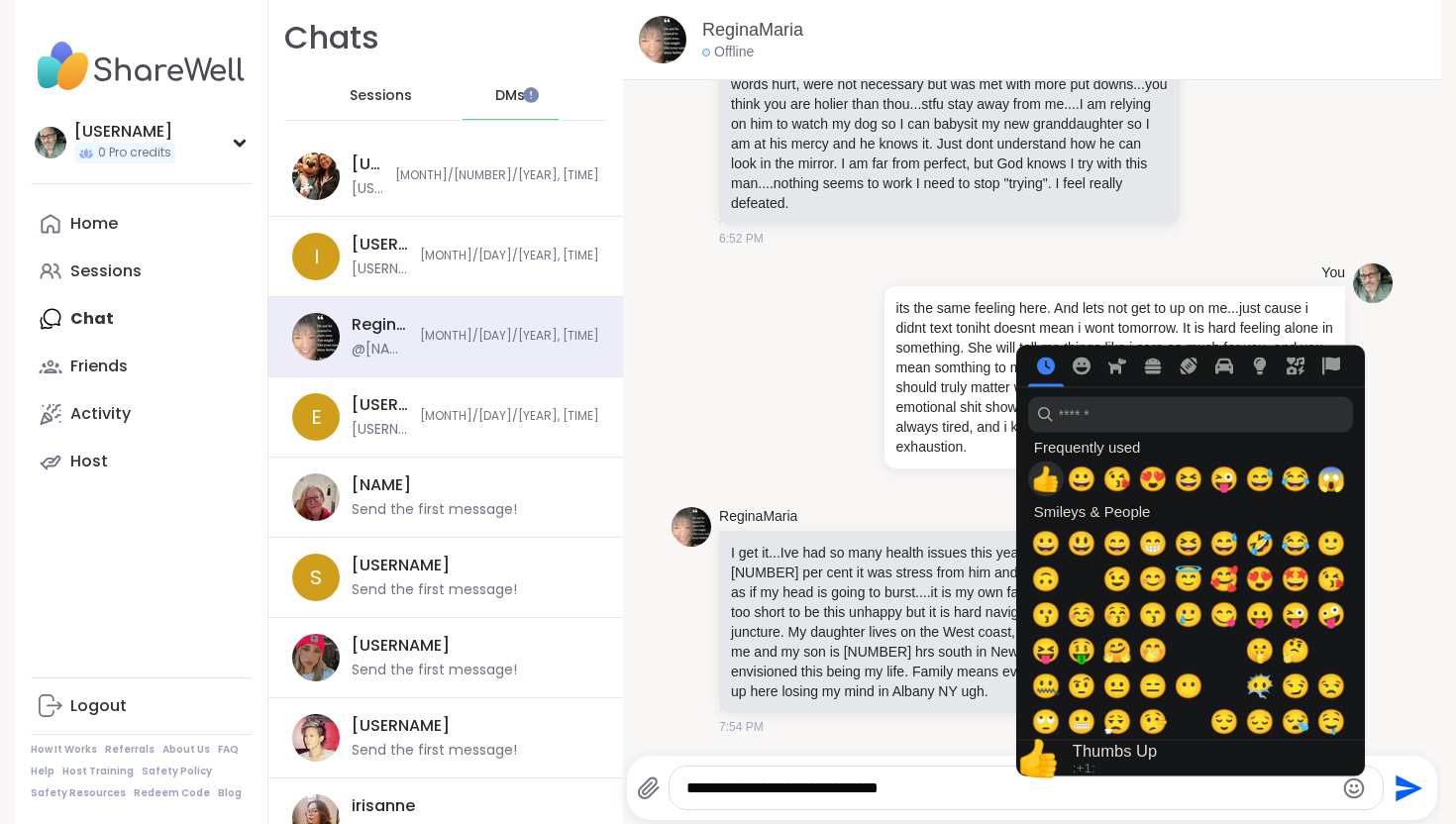 click on "👍" at bounding box center (1046, 479) 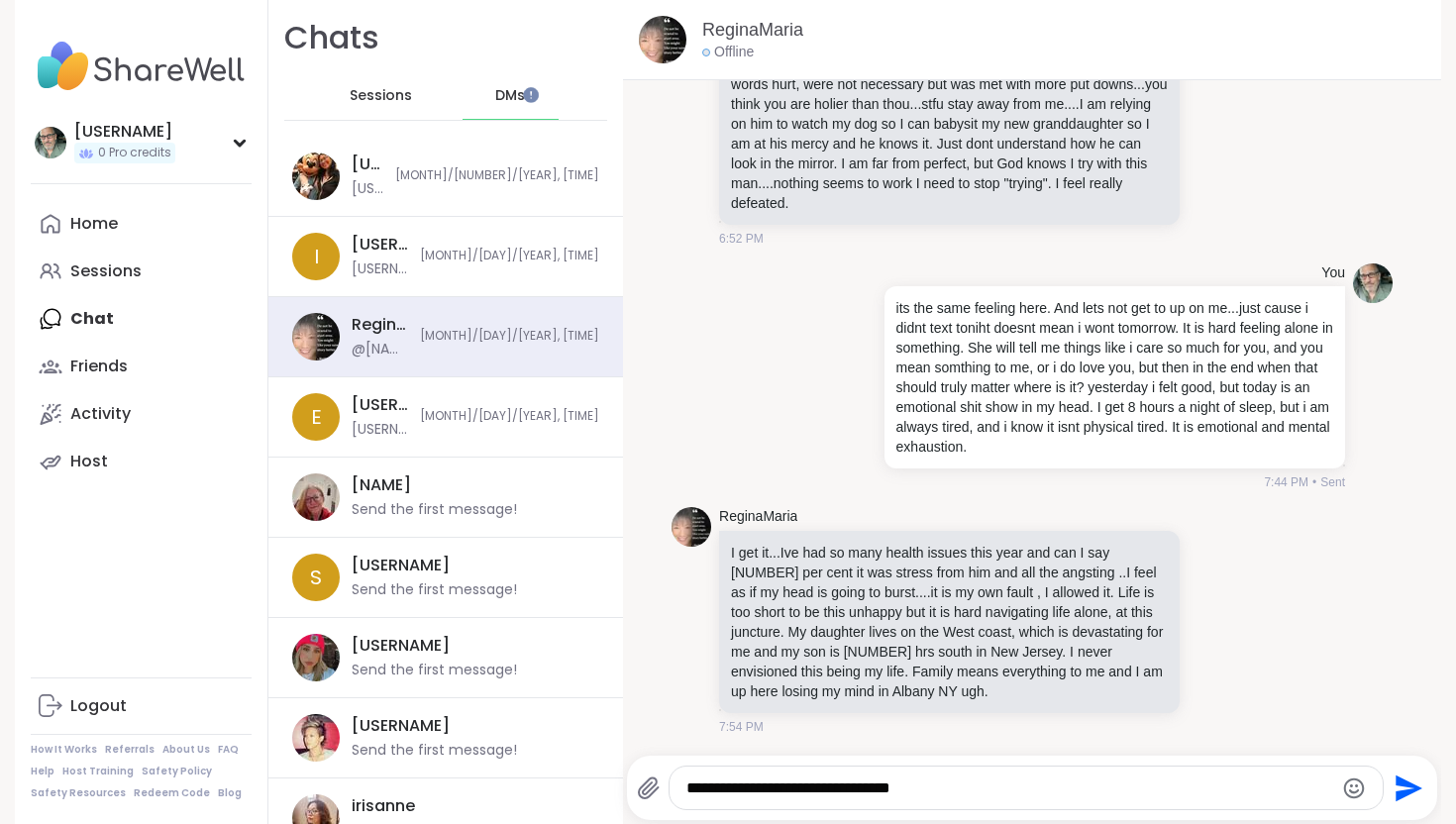 click 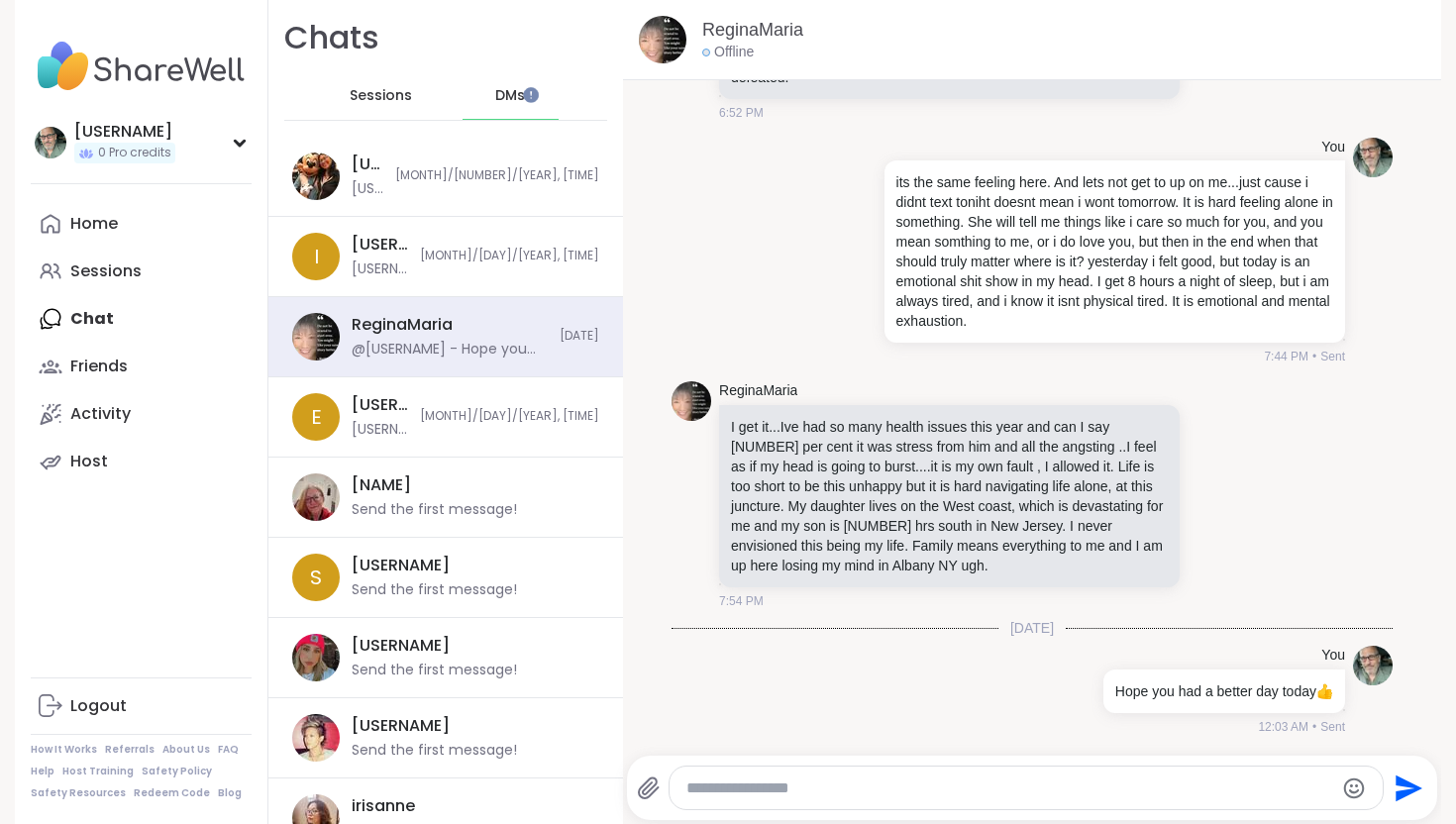 scroll, scrollTop: 3591, scrollLeft: 0, axis: vertical 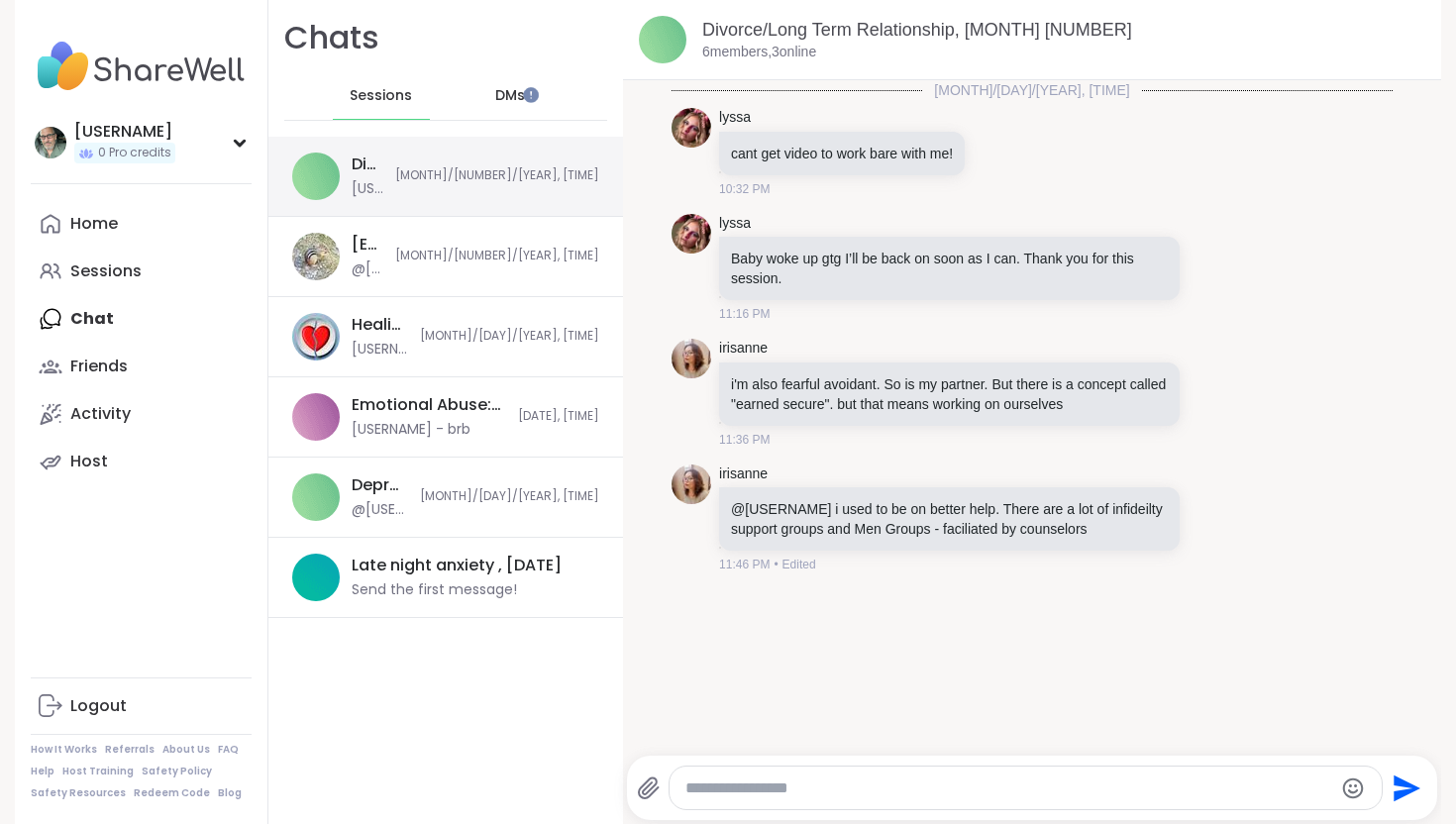 click on "Divorce/Long Term Relationship, [MONTH] [NUMBER]" at bounding box center [367, 164] 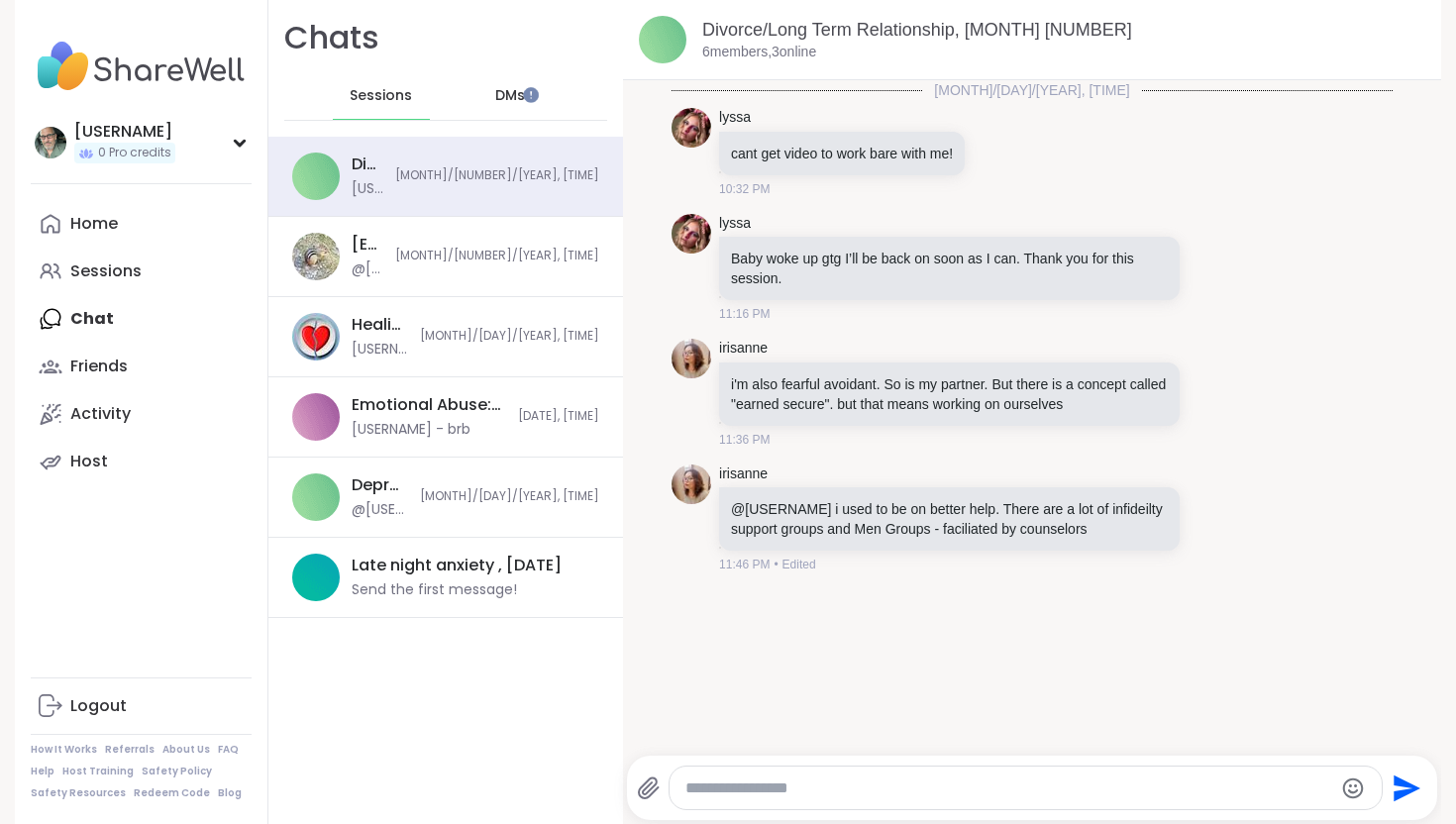 click on "DMs" at bounding box center [510, 96] 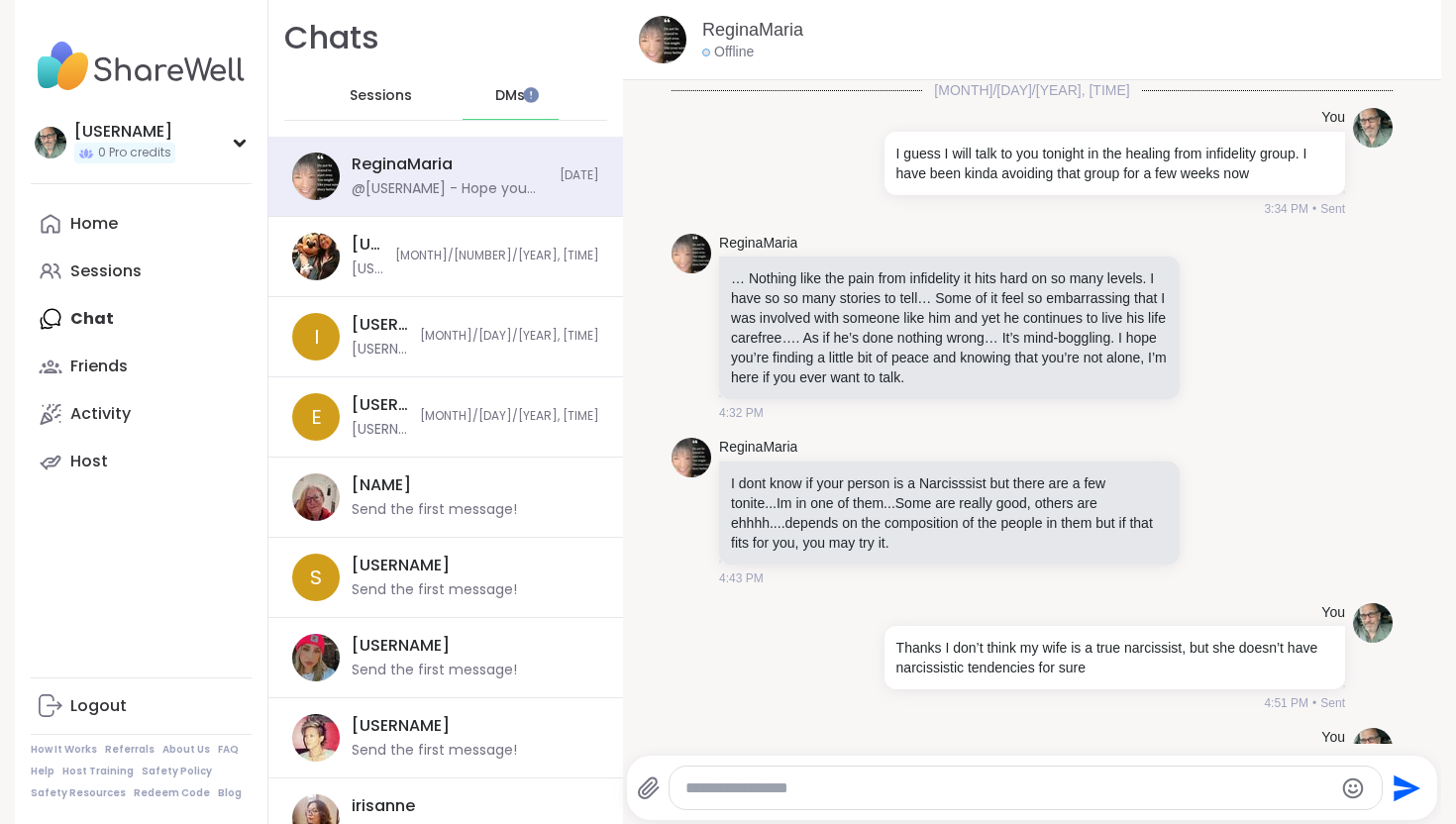scroll, scrollTop: 3591, scrollLeft: 0, axis: vertical 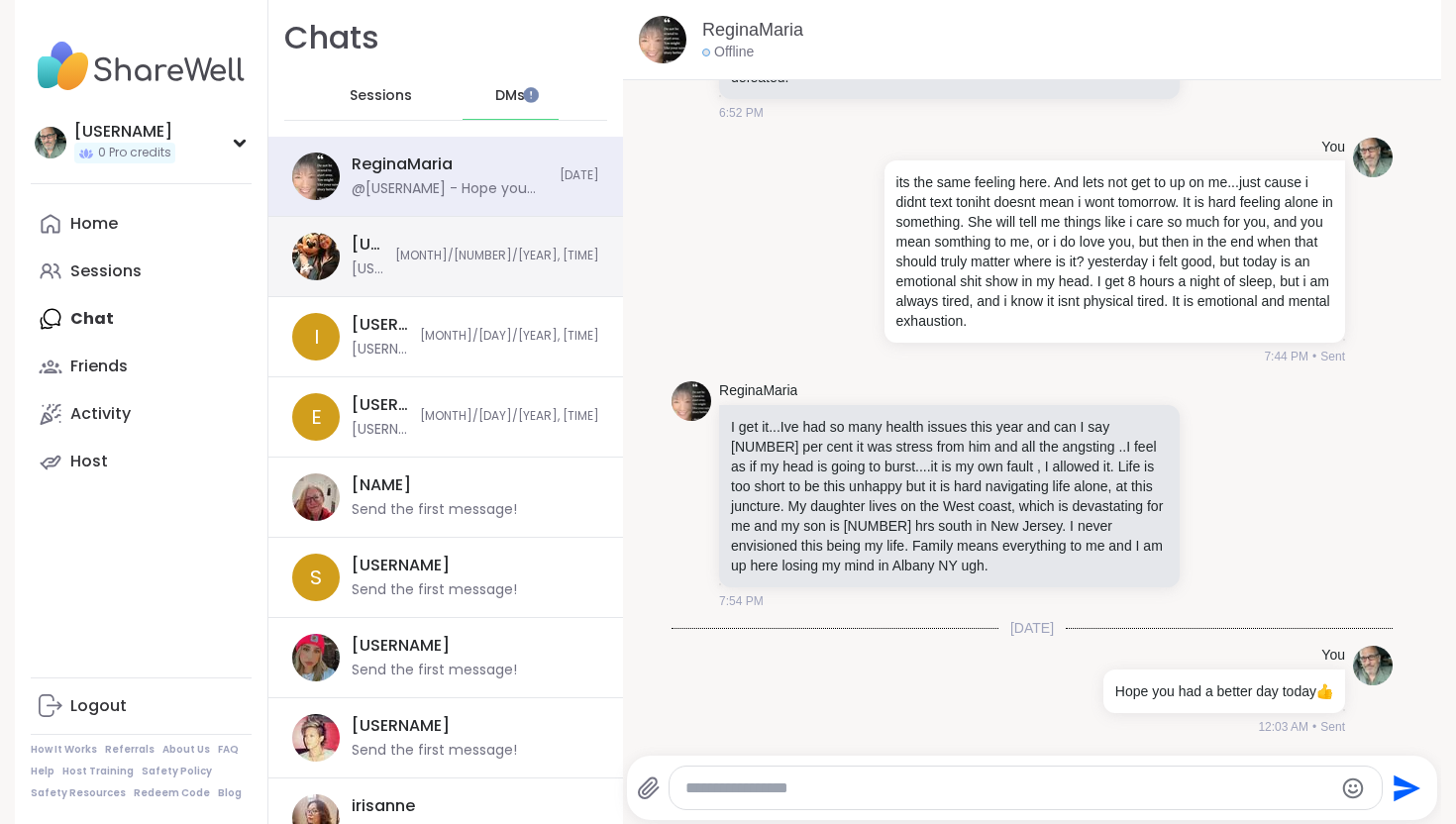 click on "[USERNAME] @[USERNAME] - And by the way thanks for setting it up late on a Friday. So many sessions due to work I can’t join, and in my opinion the best time to talk is late" at bounding box center (367, 257) 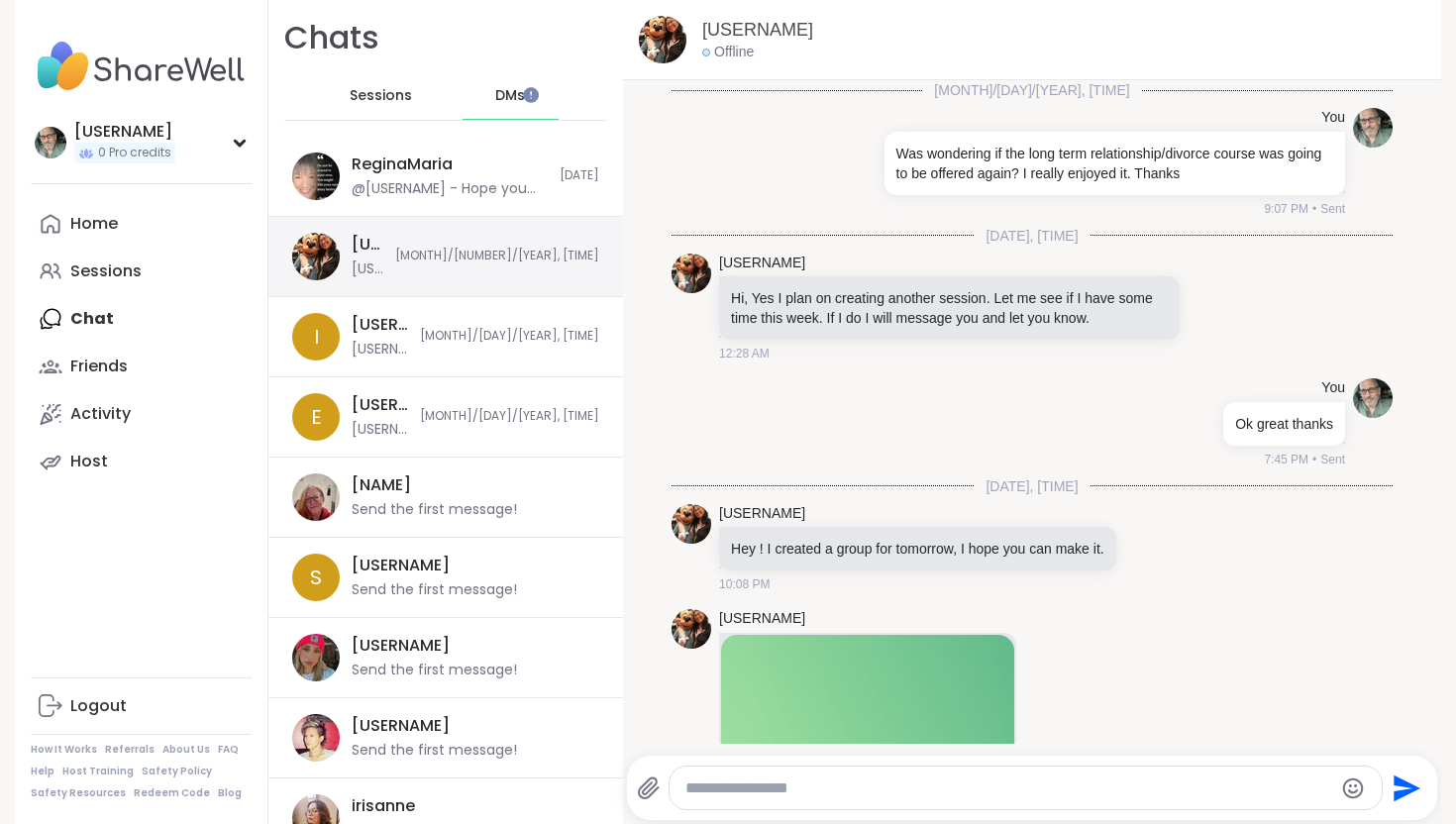 scroll, scrollTop: 597, scrollLeft: 0, axis: vertical 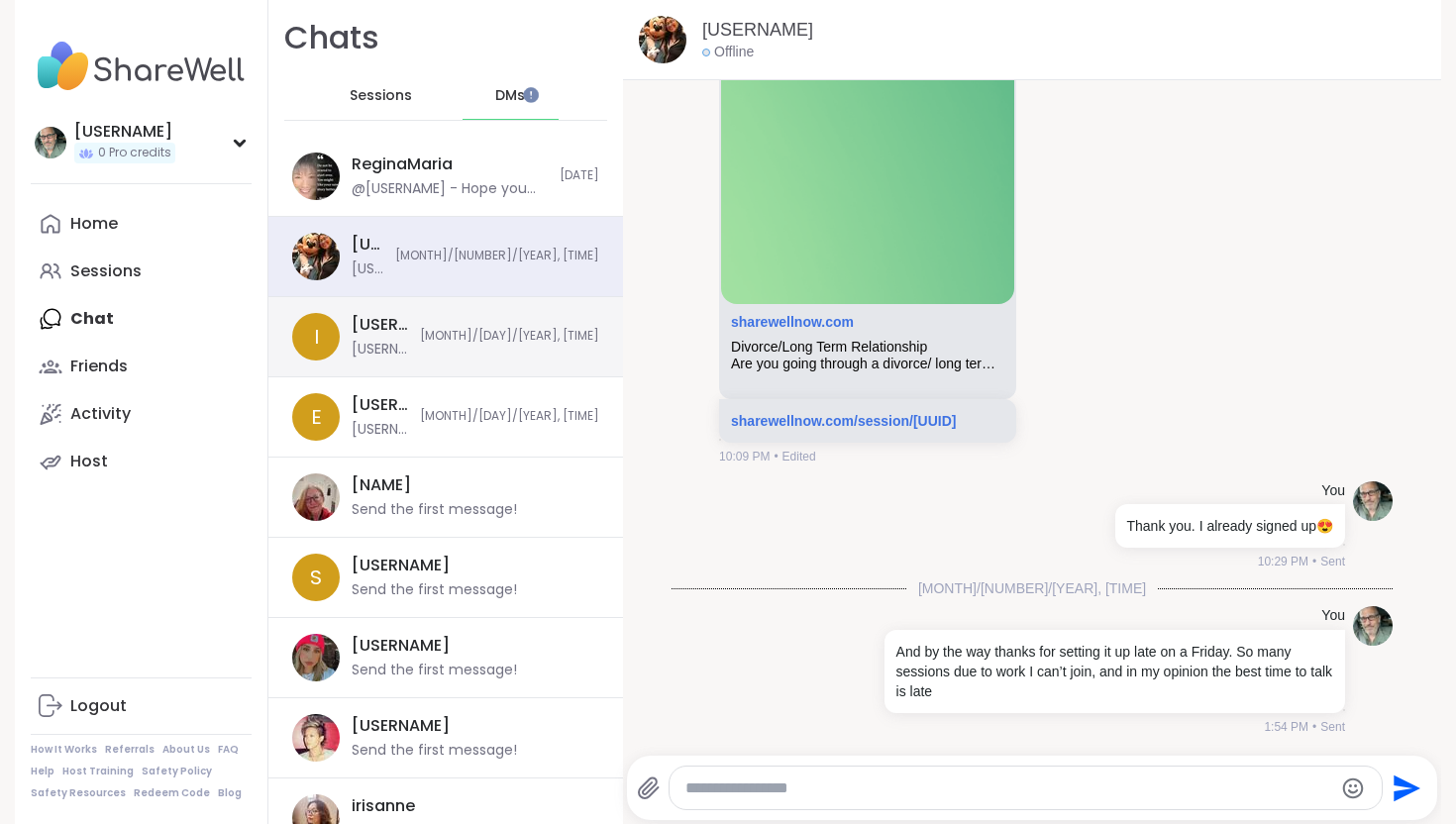 click on "[USERNAME] @[USERNAME] - Yessir definitely will" at bounding box center (379, 337) 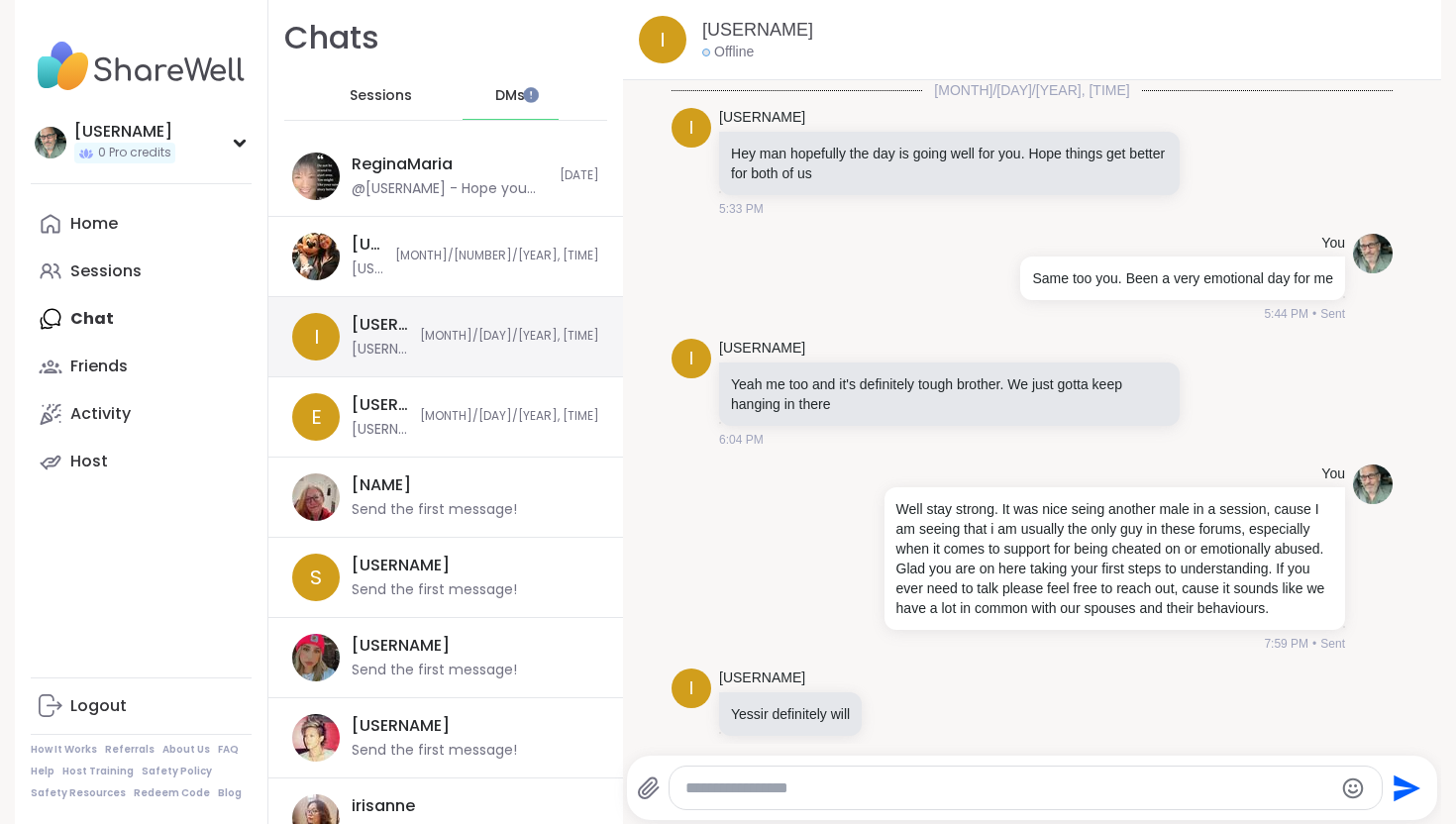 scroll, scrollTop: 43, scrollLeft: 0, axis: vertical 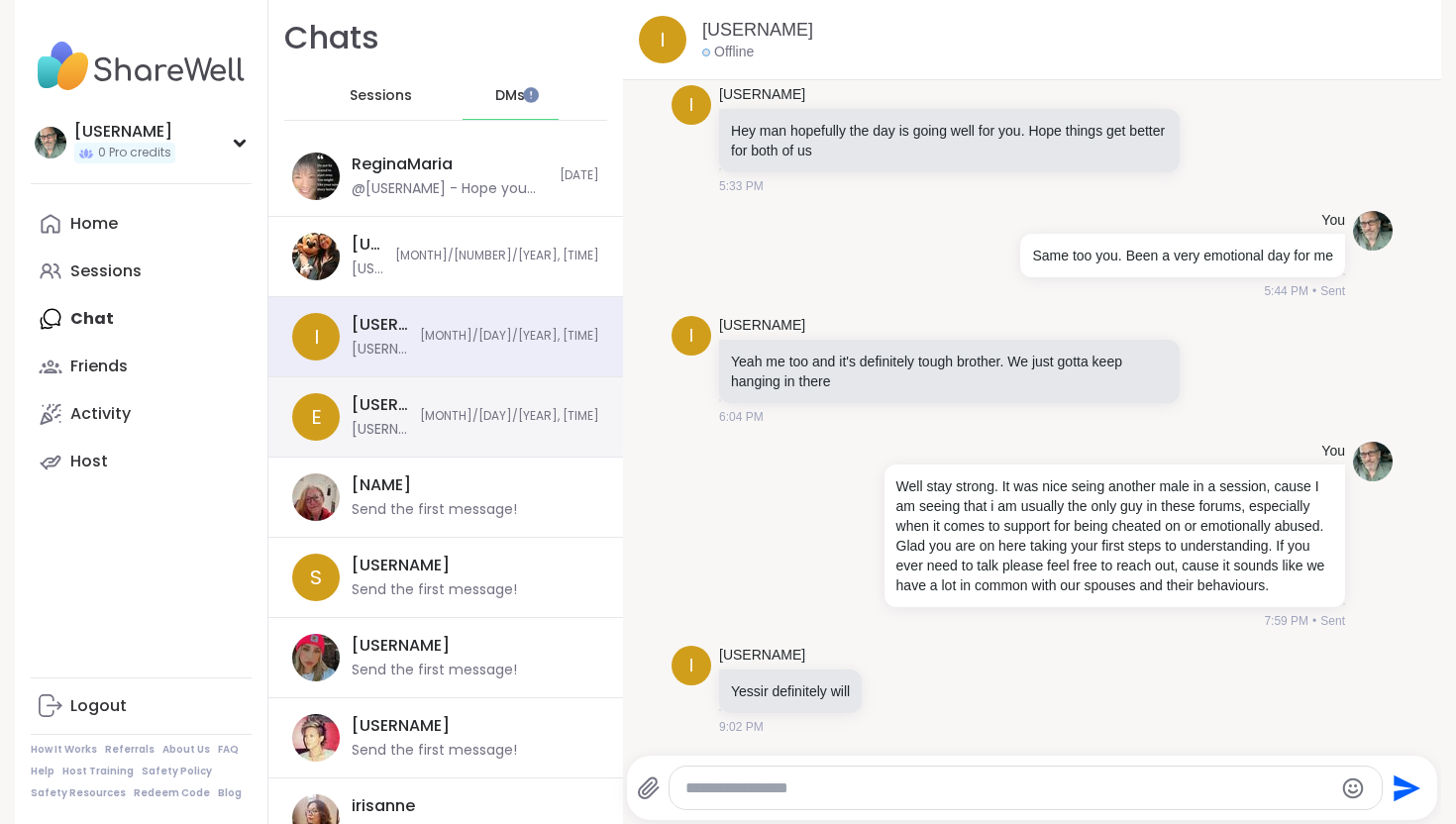 click on "[USERNAME] - Sorry to hear about what you are going through. If you ever need someone to talk to about any of this please feel free to reach out ok." at bounding box center [379, 430] 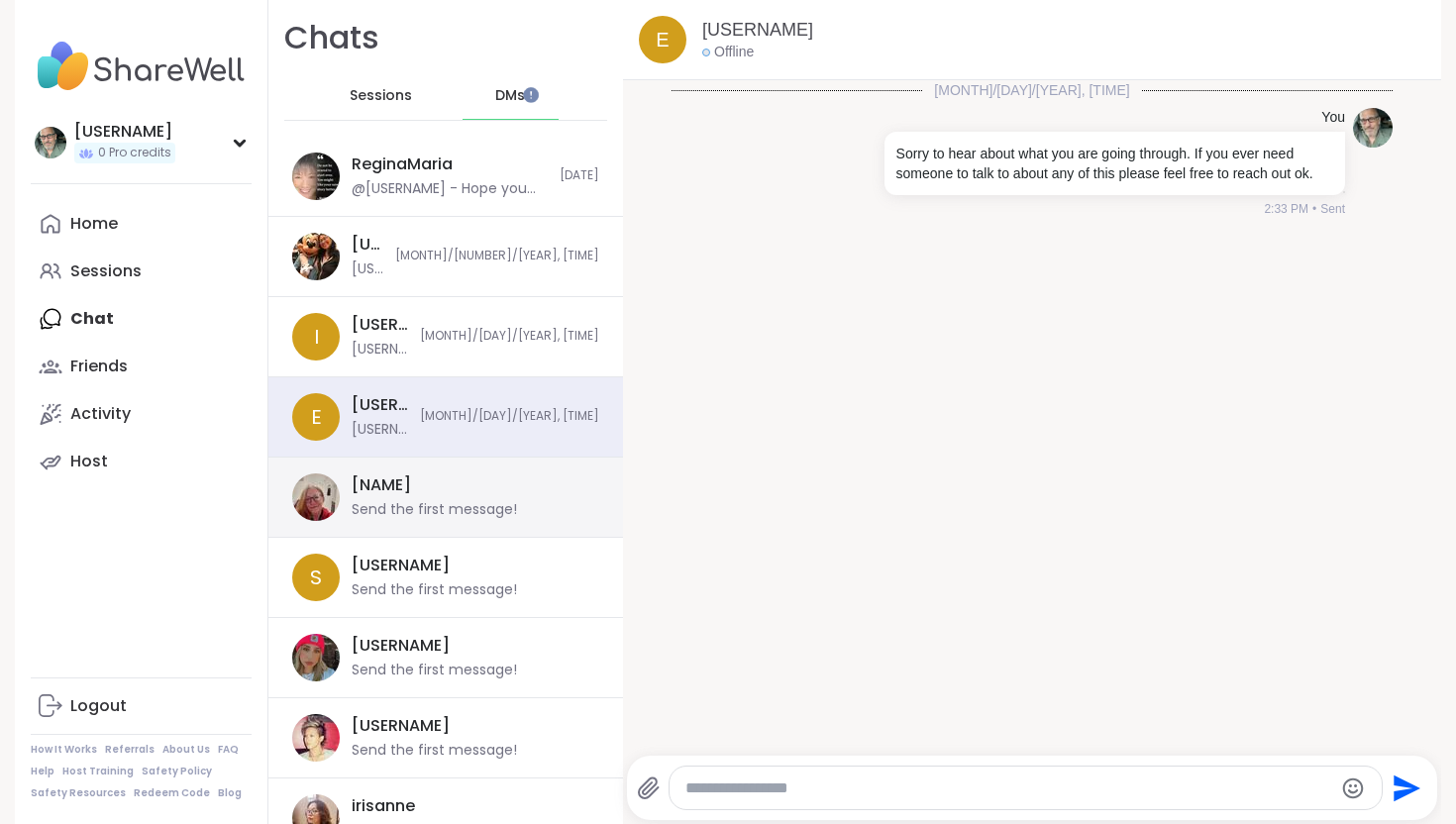 click on "[NAME] Send the first message!" at bounding box center (469, 497) 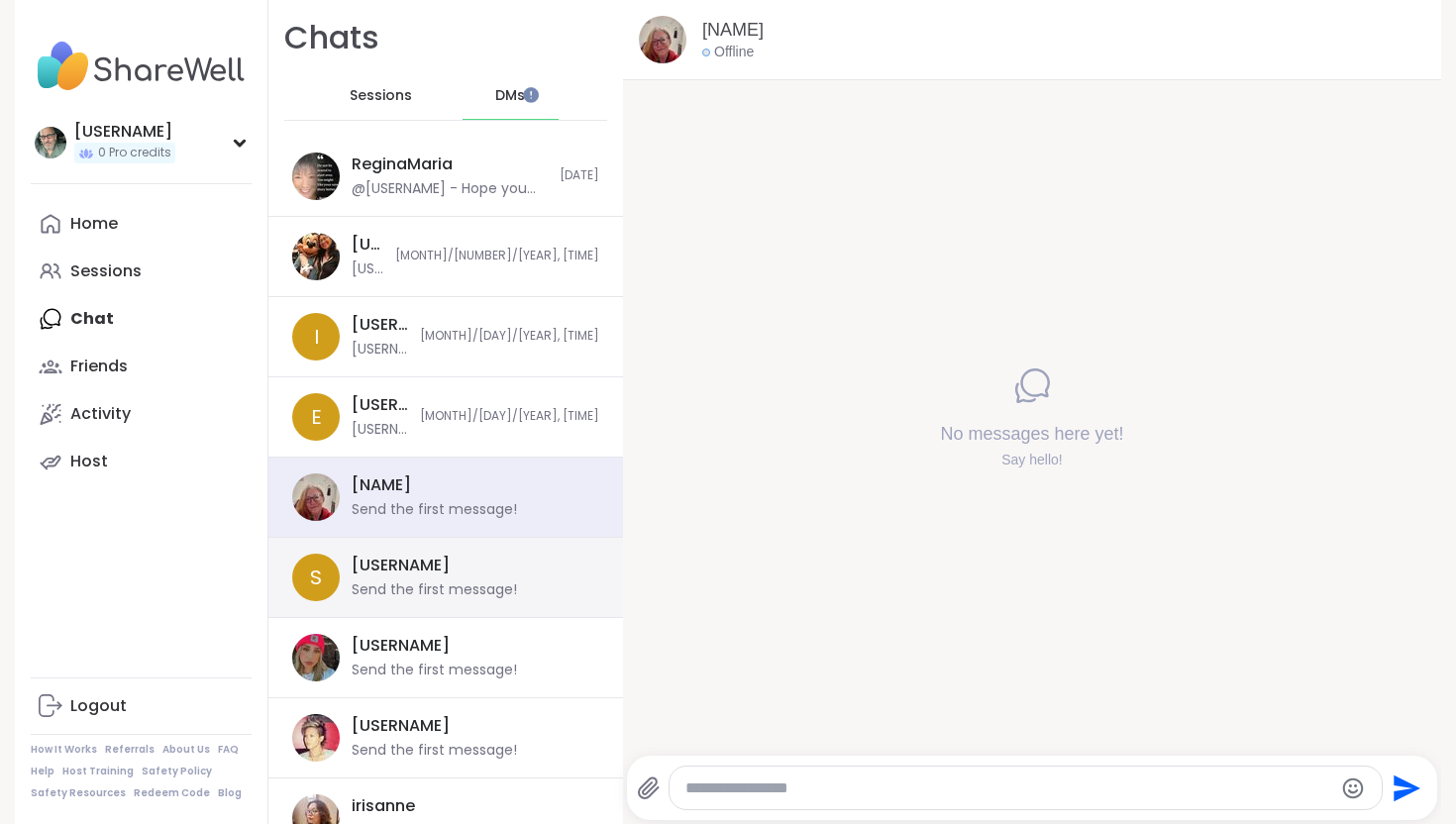 click on "[NAME] Send the first message!" at bounding box center [469, 577] 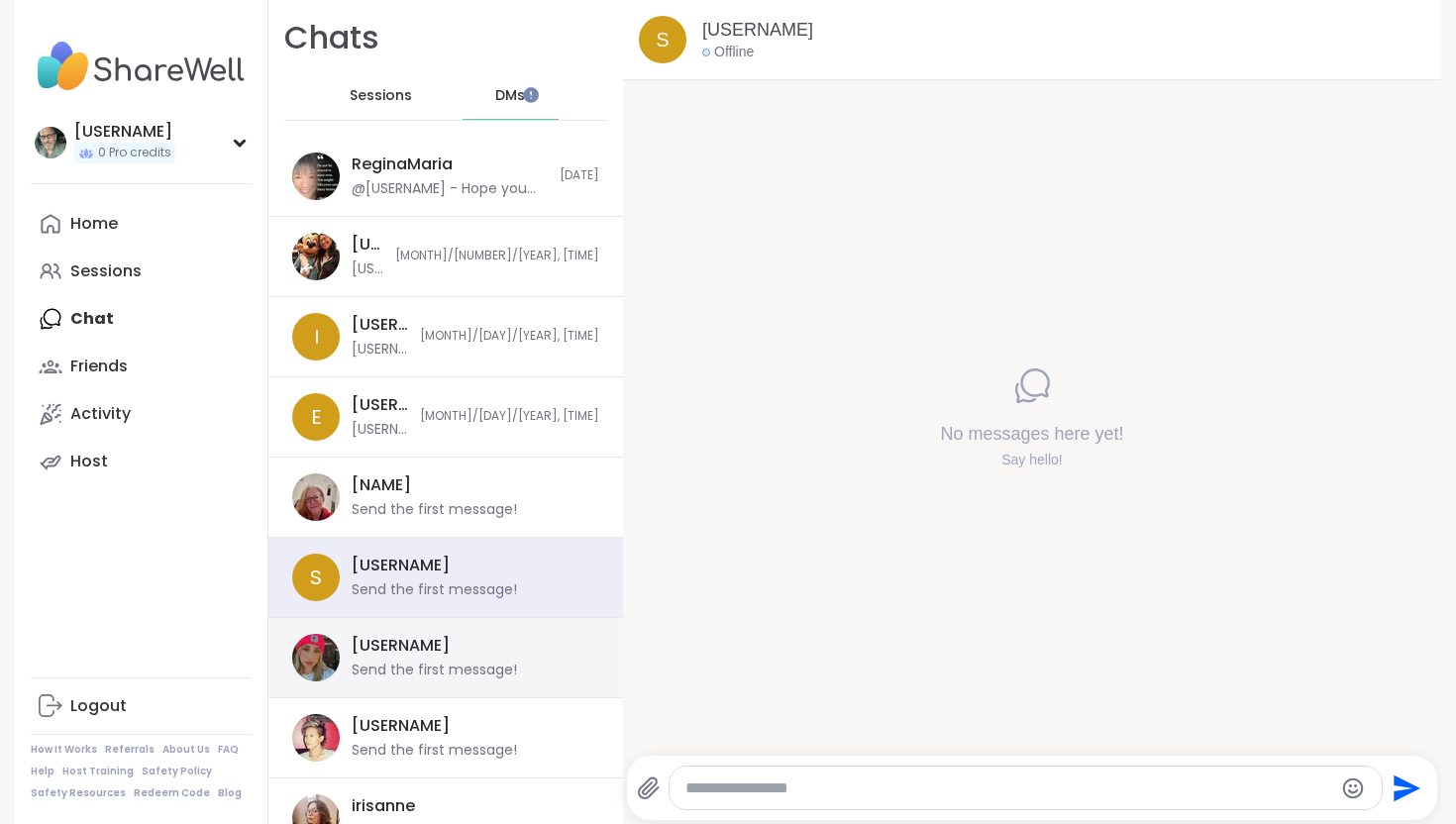 click on "[NAME] Send the first message!" at bounding box center [469, 658] 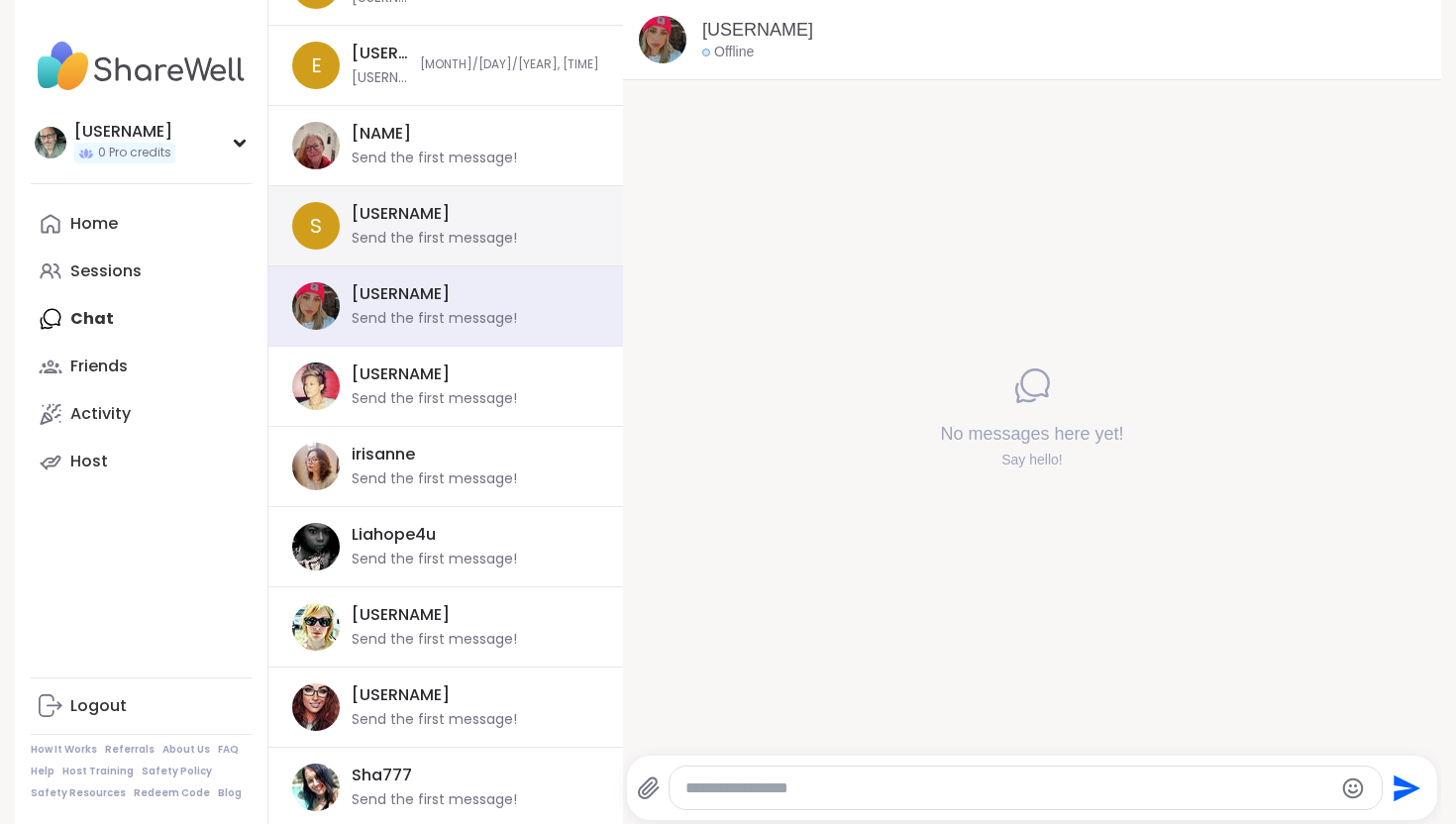 scroll, scrollTop: 0, scrollLeft: 0, axis: both 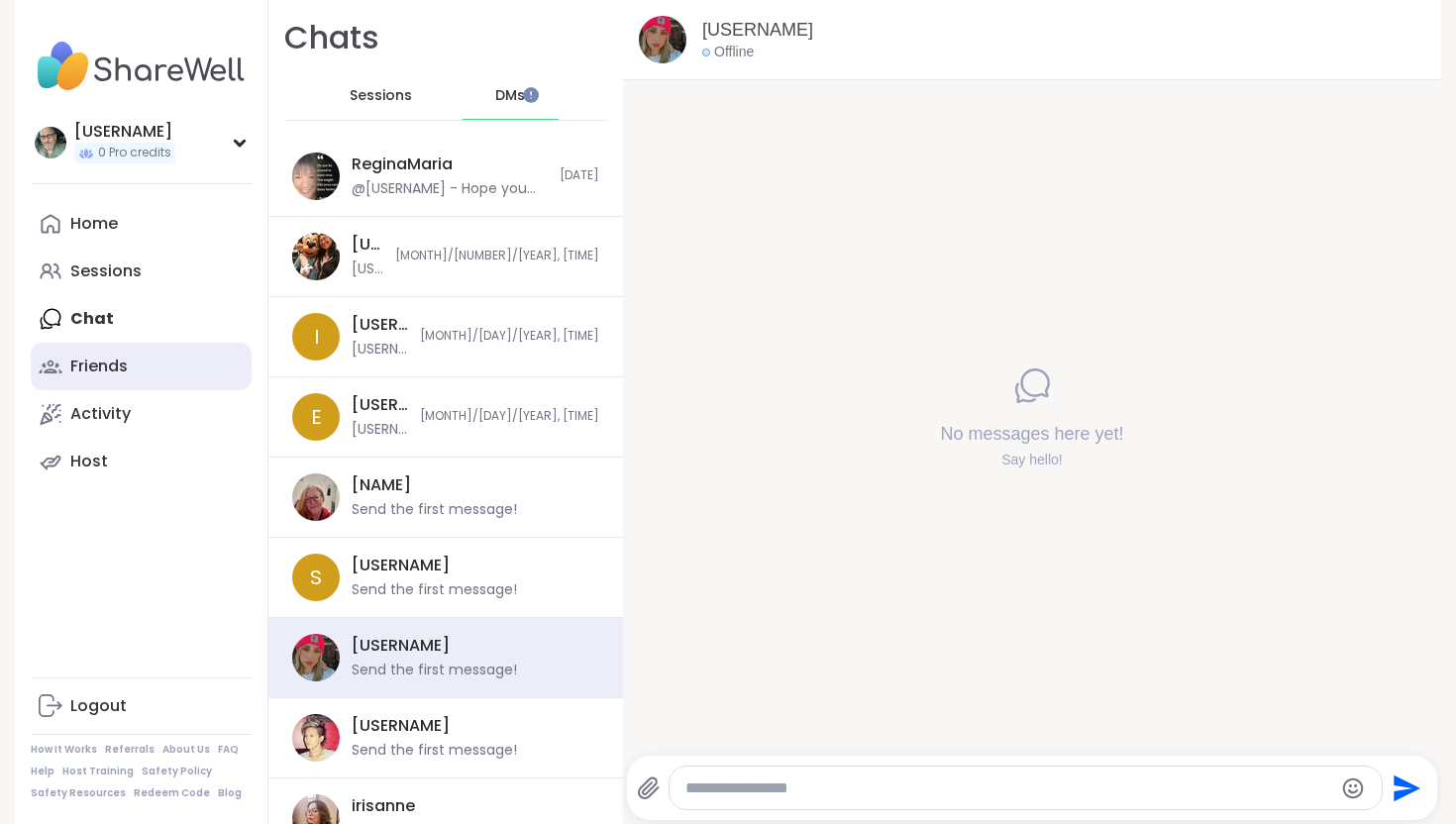 click on "Friends" at bounding box center (99, 366) 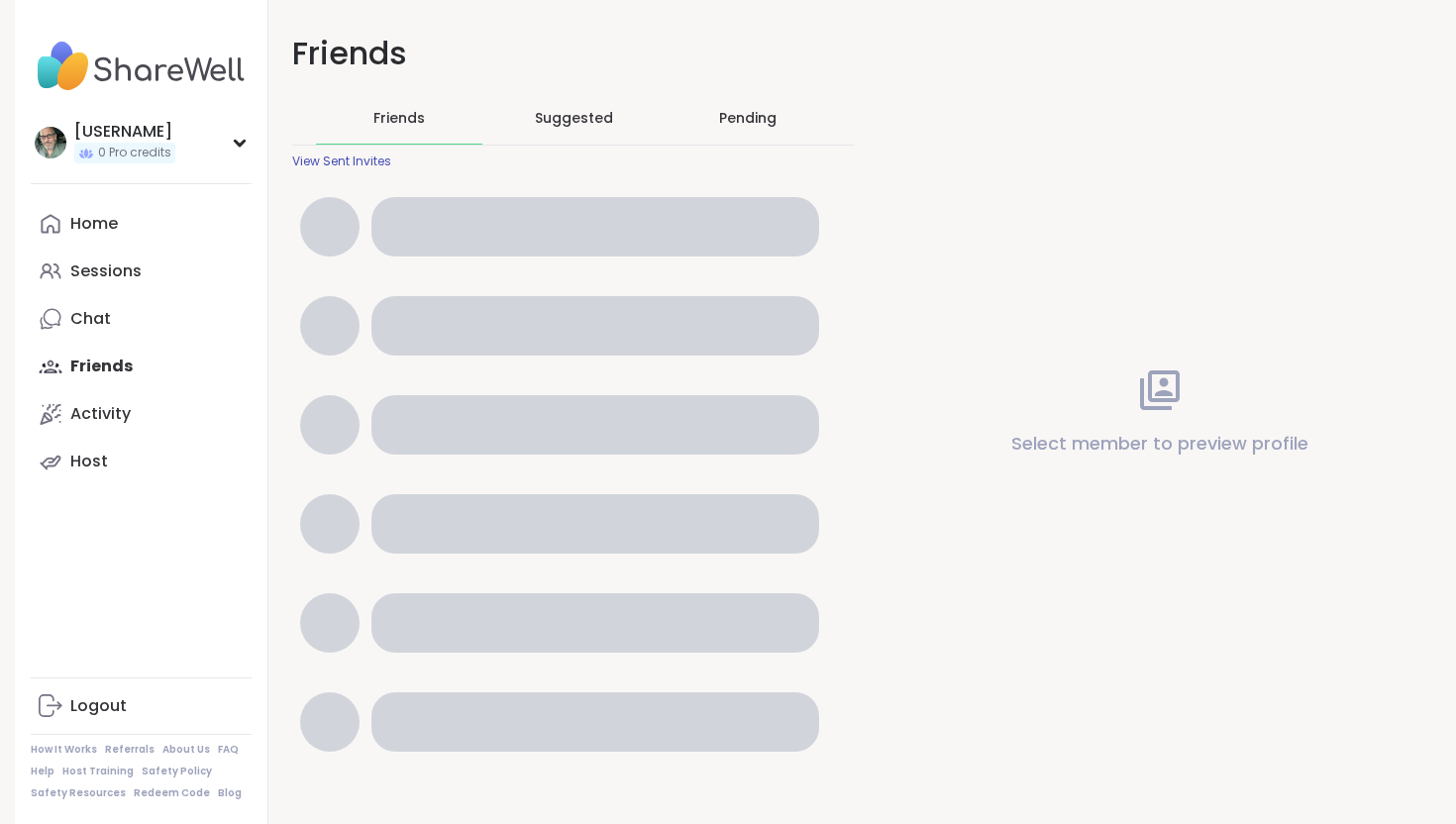 scroll, scrollTop: 0, scrollLeft: 0, axis: both 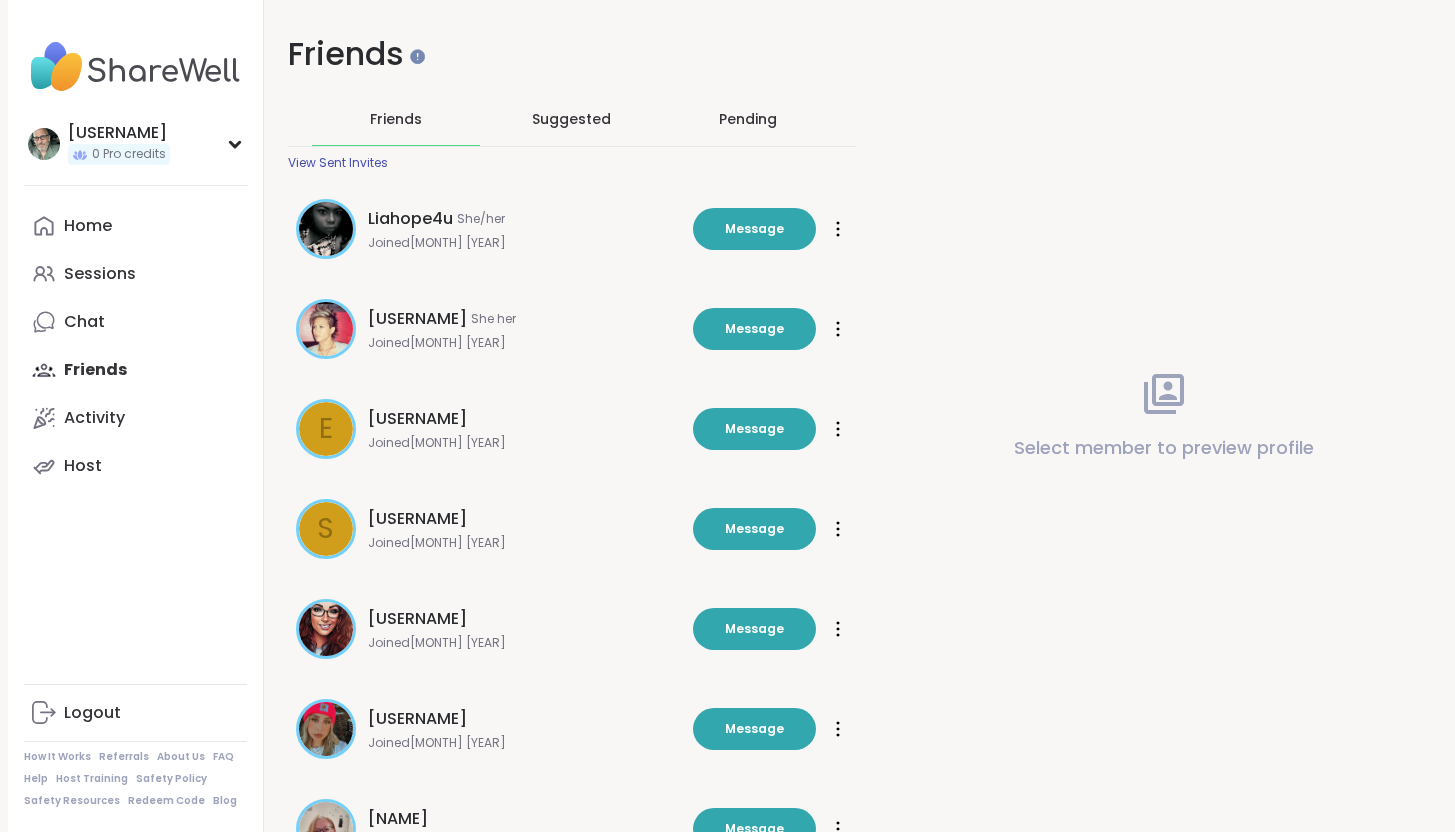 click on "Pending" at bounding box center [748, 119] 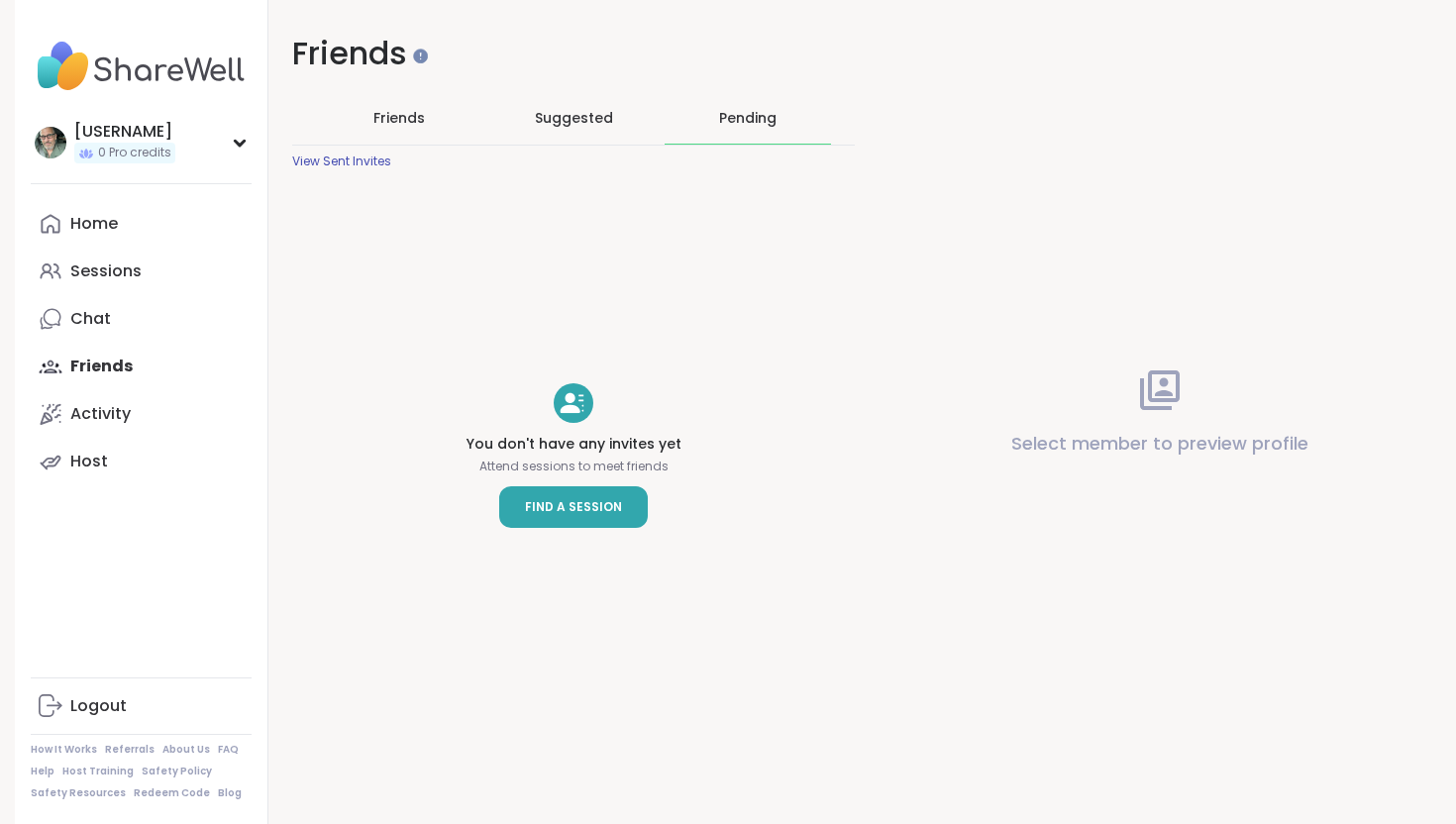 click on "Find a Session" at bounding box center [573, 507] 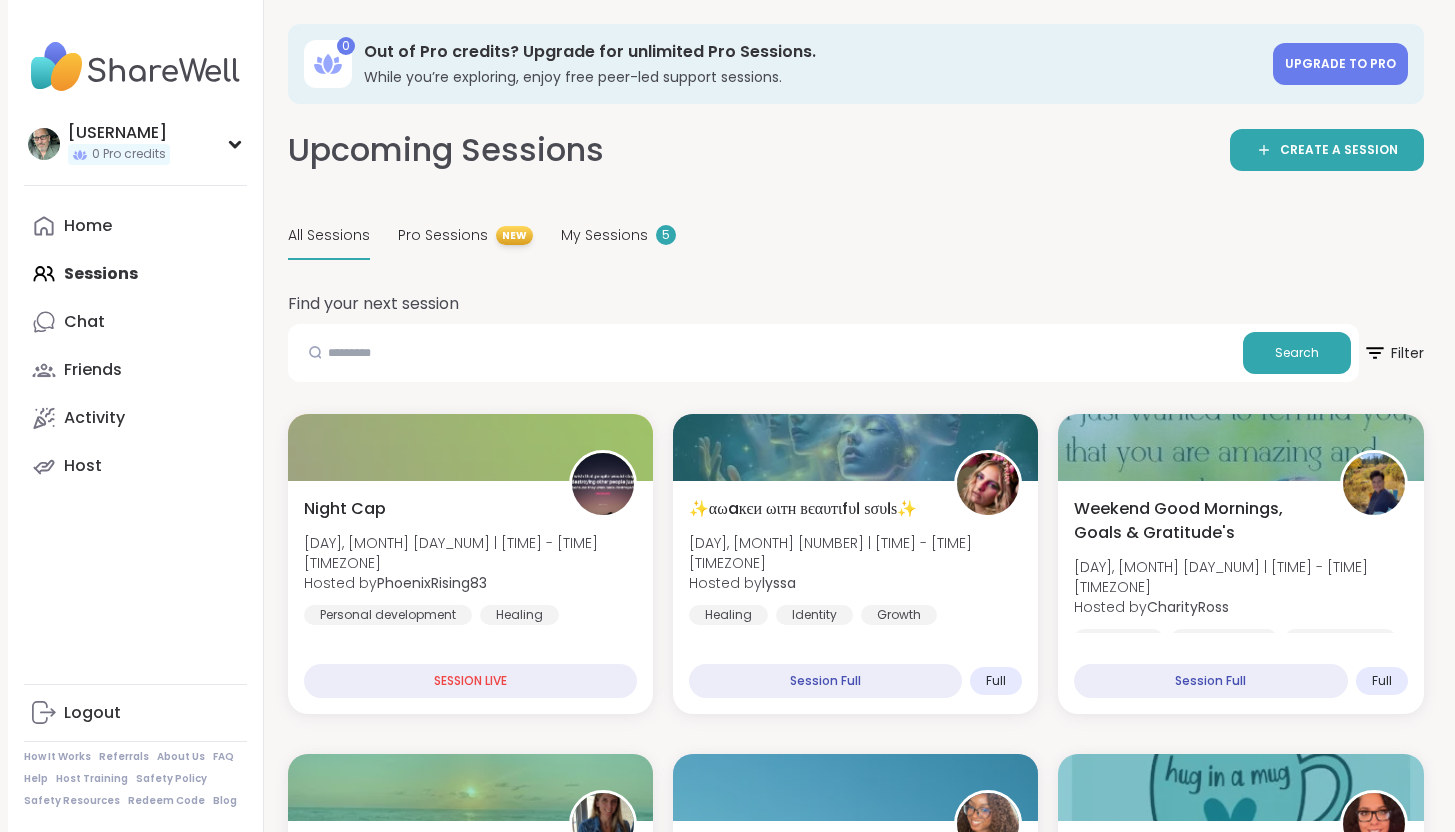 click on "All Sessions" at bounding box center [329, 235] 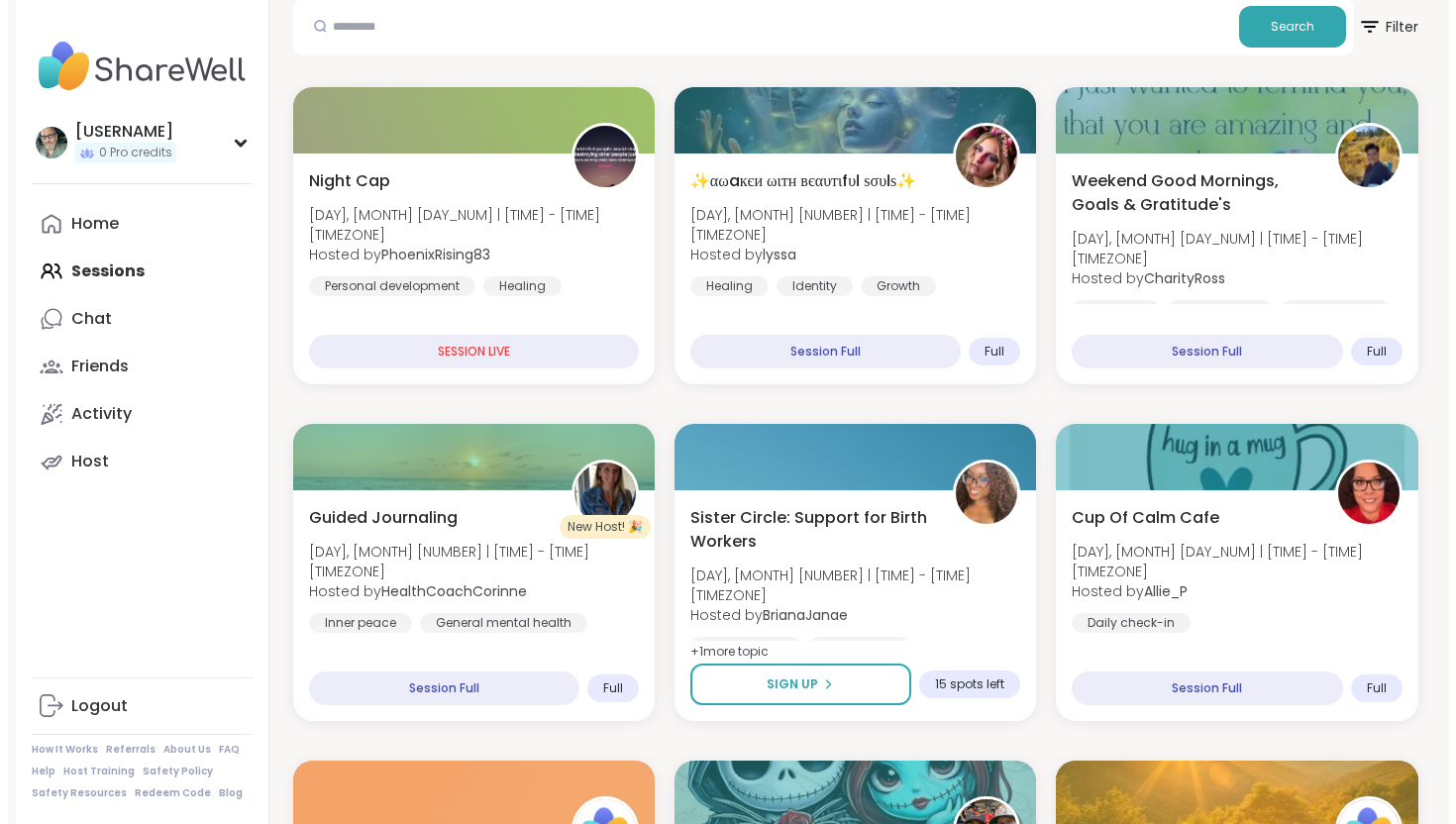 scroll, scrollTop: 0, scrollLeft: 0, axis: both 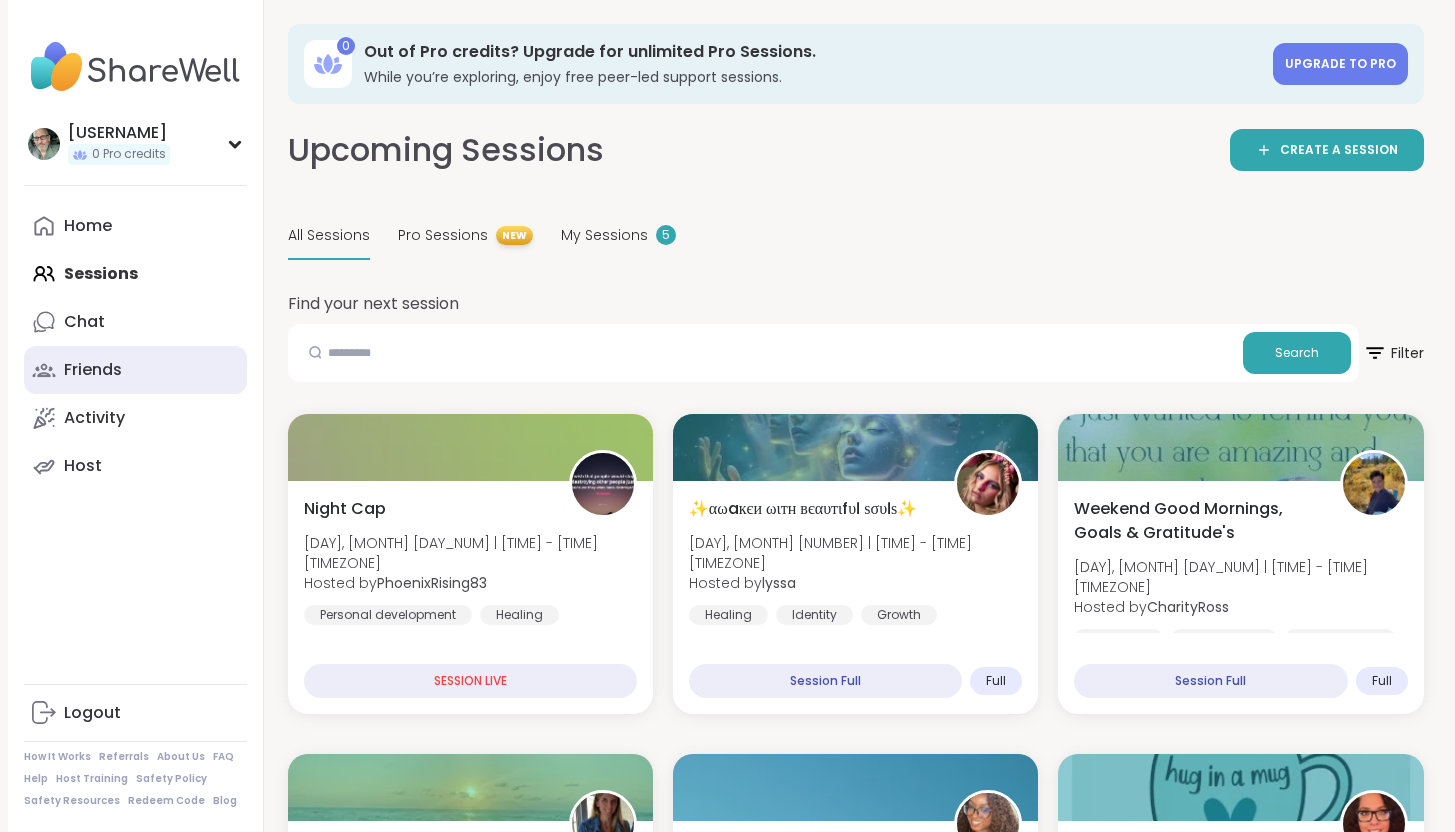 click on "Friends" at bounding box center (93, 370) 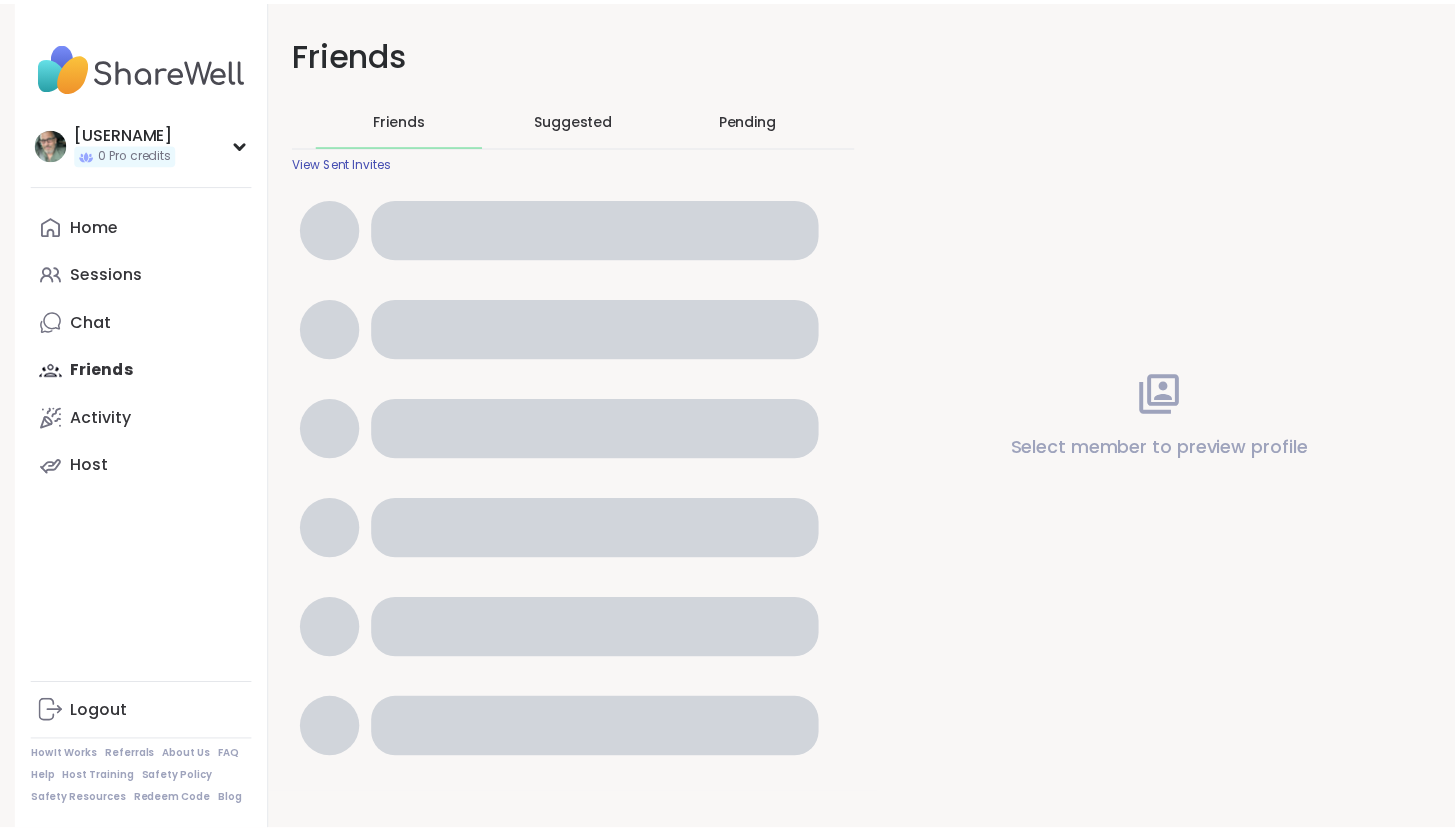 scroll, scrollTop: 0, scrollLeft: 0, axis: both 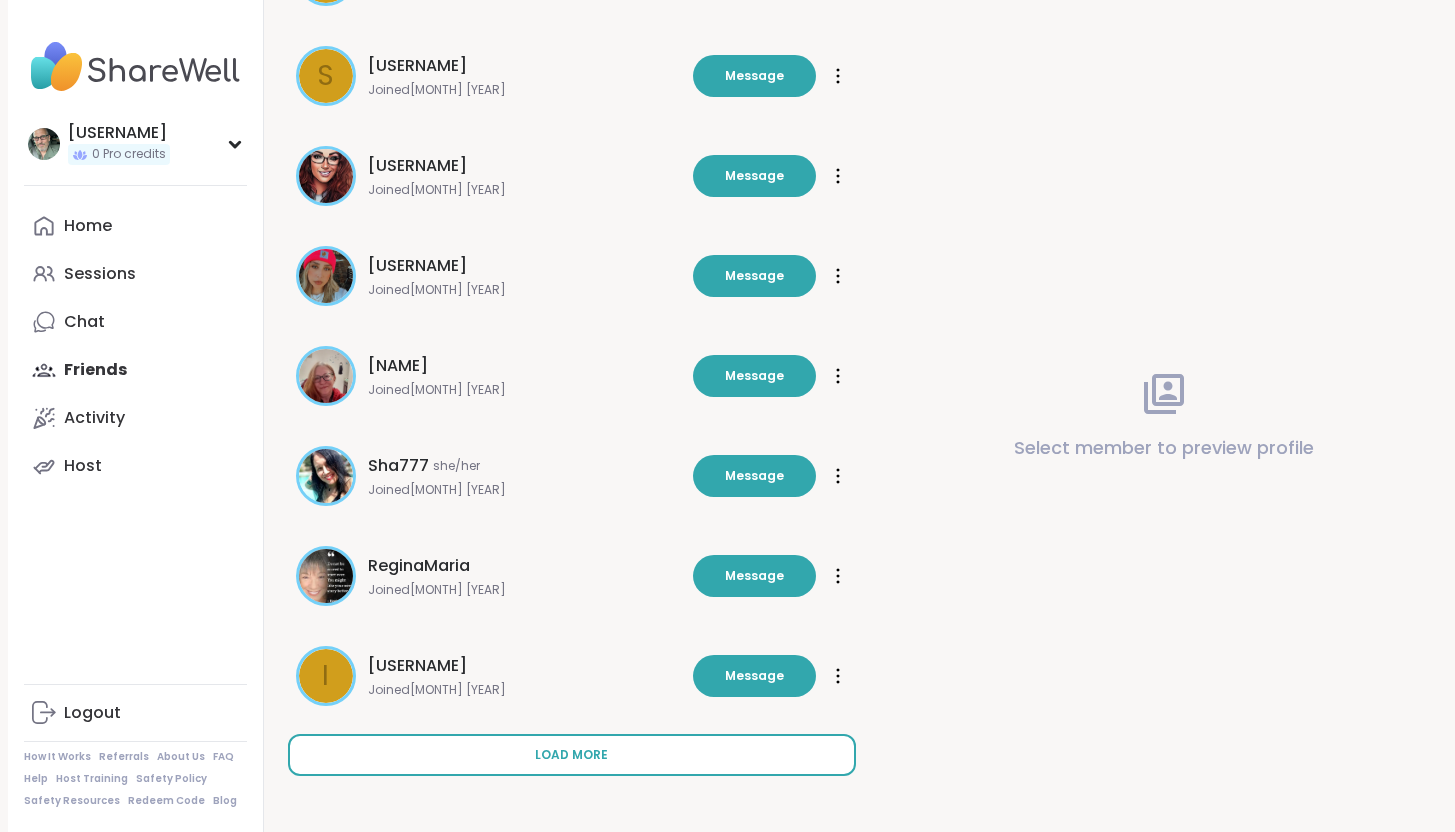 click on "Load more" at bounding box center [571, 755] 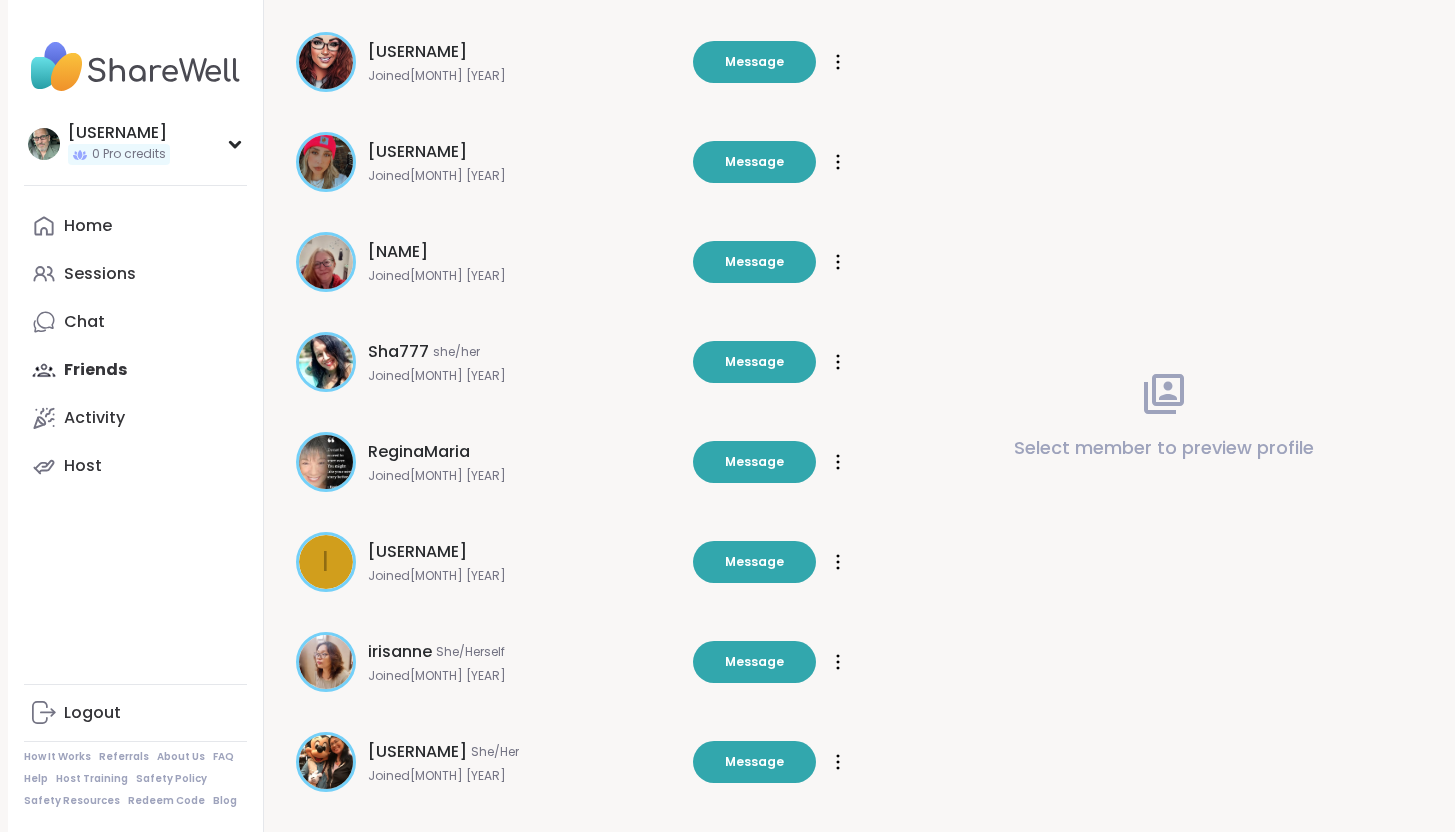 scroll, scrollTop: 695, scrollLeft: 0, axis: vertical 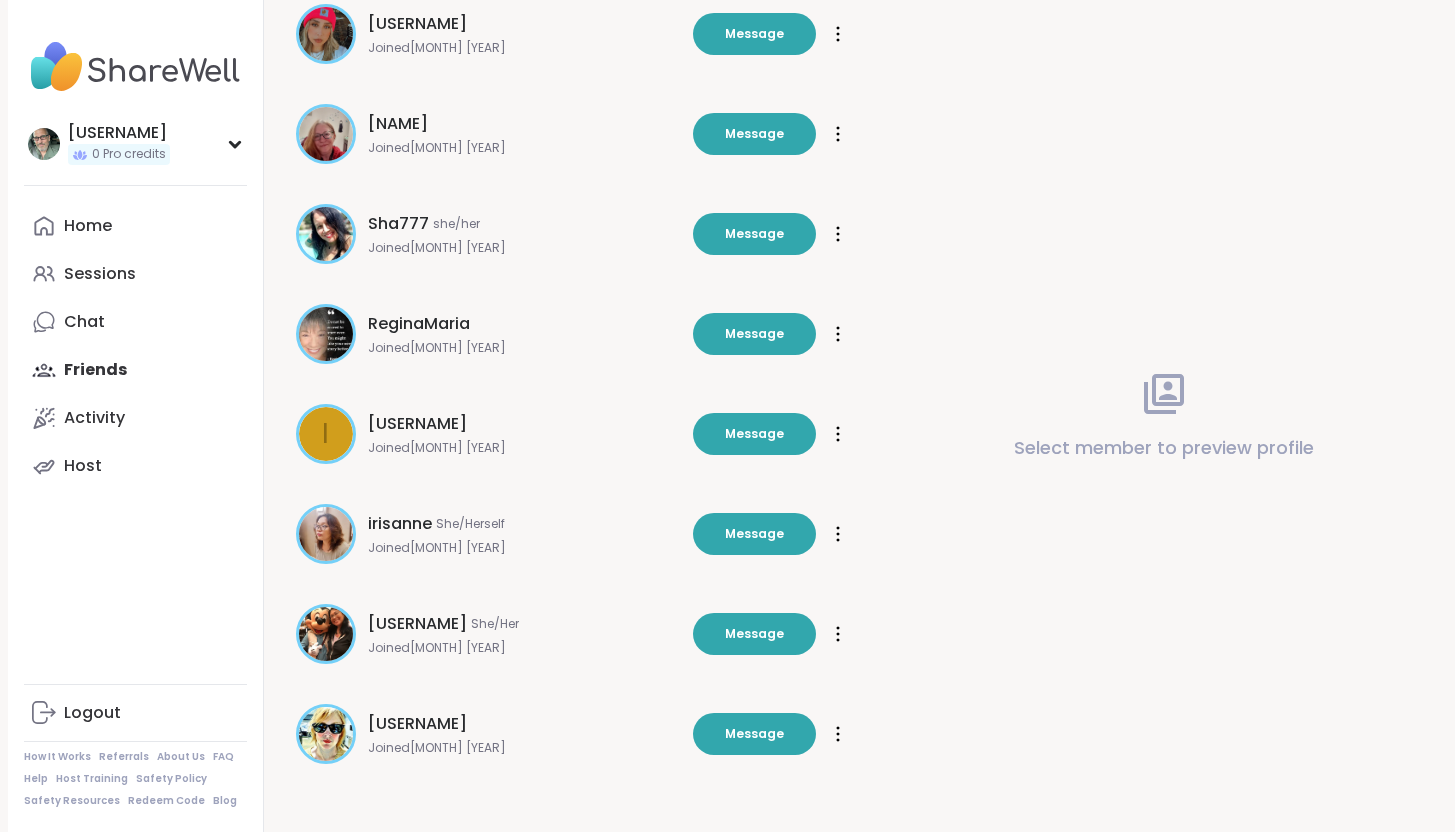 click at bounding box center (326, 634) 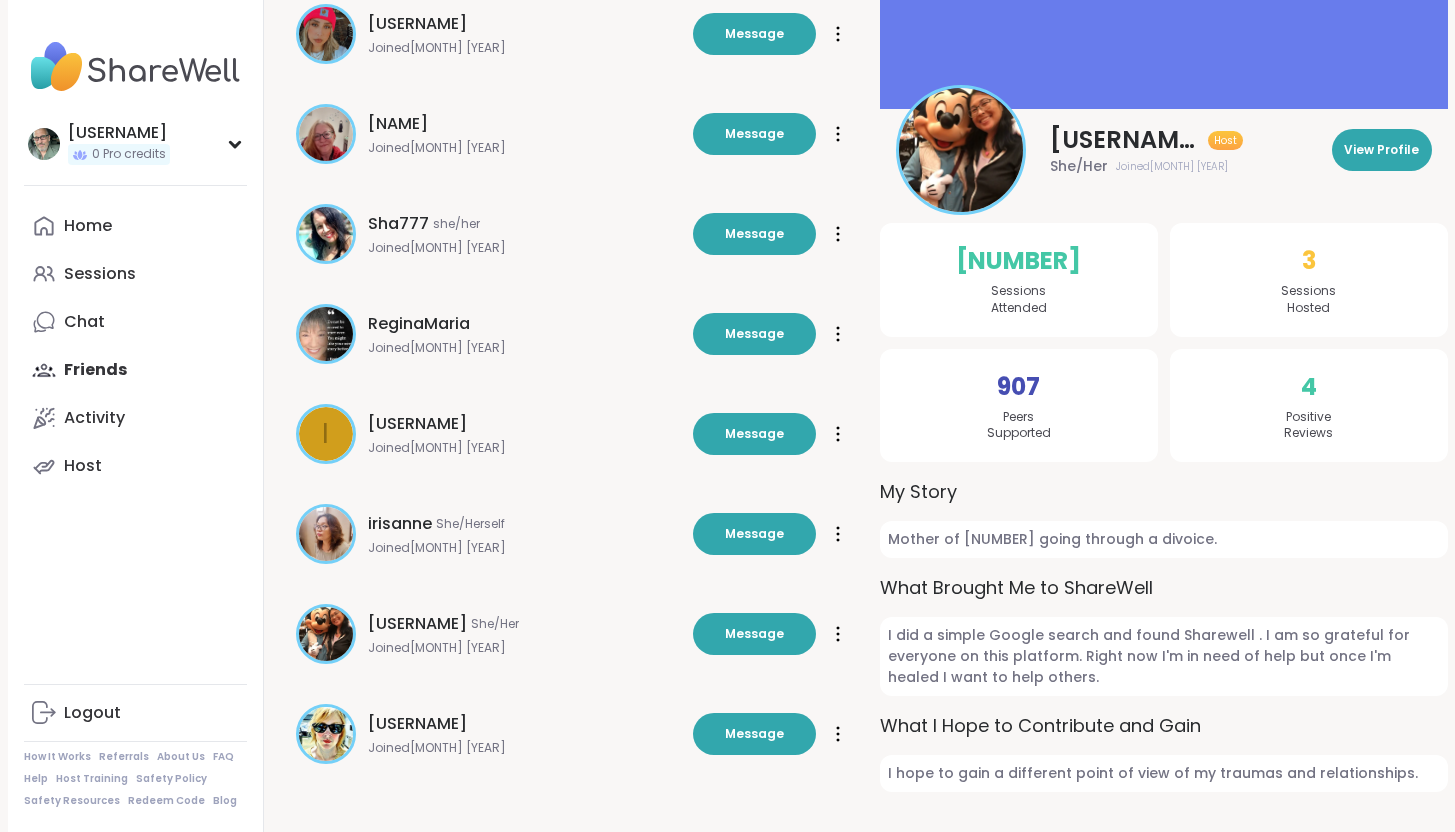 click at bounding box center [961, 150] 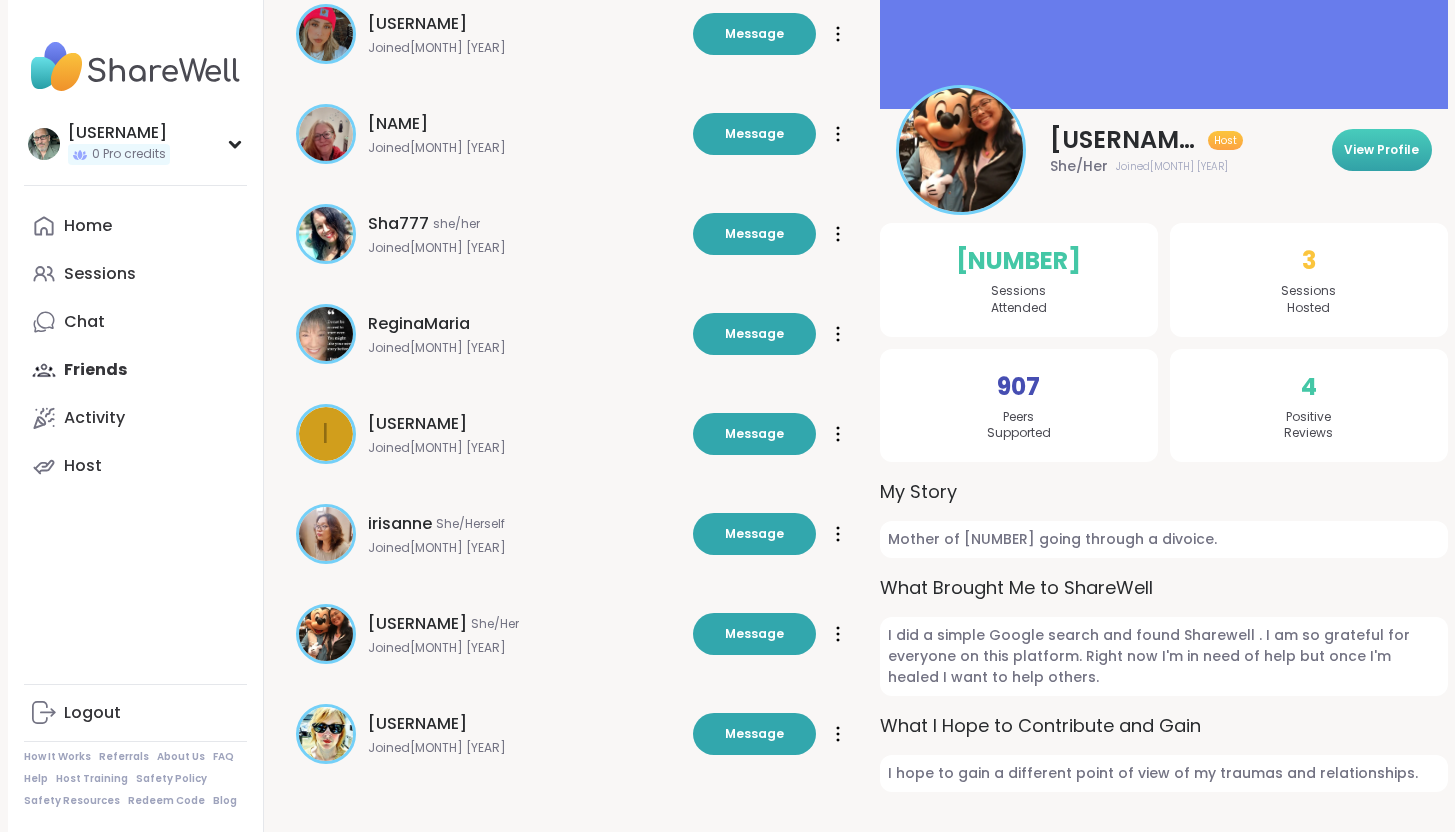 click on "View Profile" at bounding box center (1381, 150) 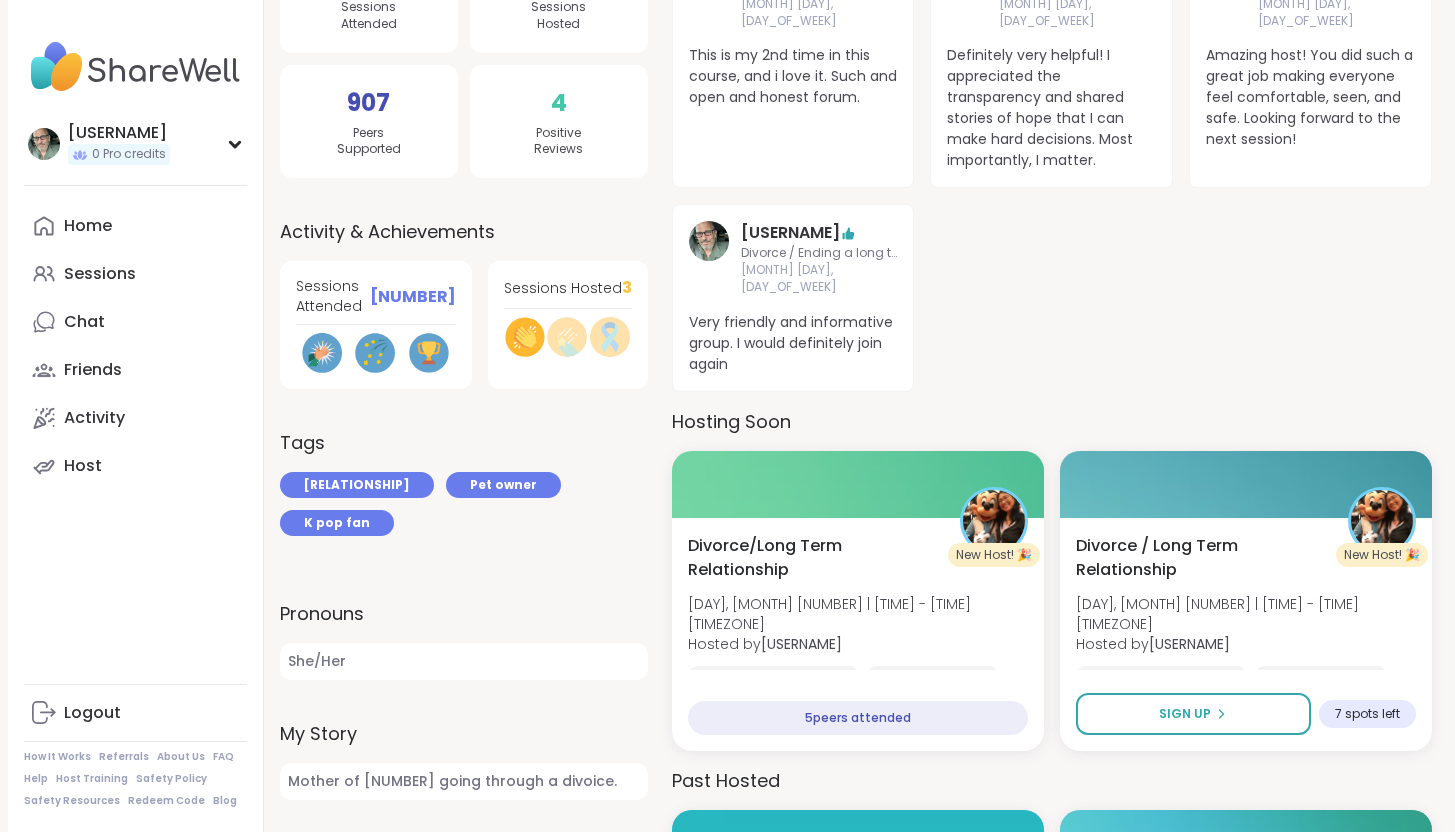 scroll, scrollTop: 472, scrollLeft: 0, axis: vertical 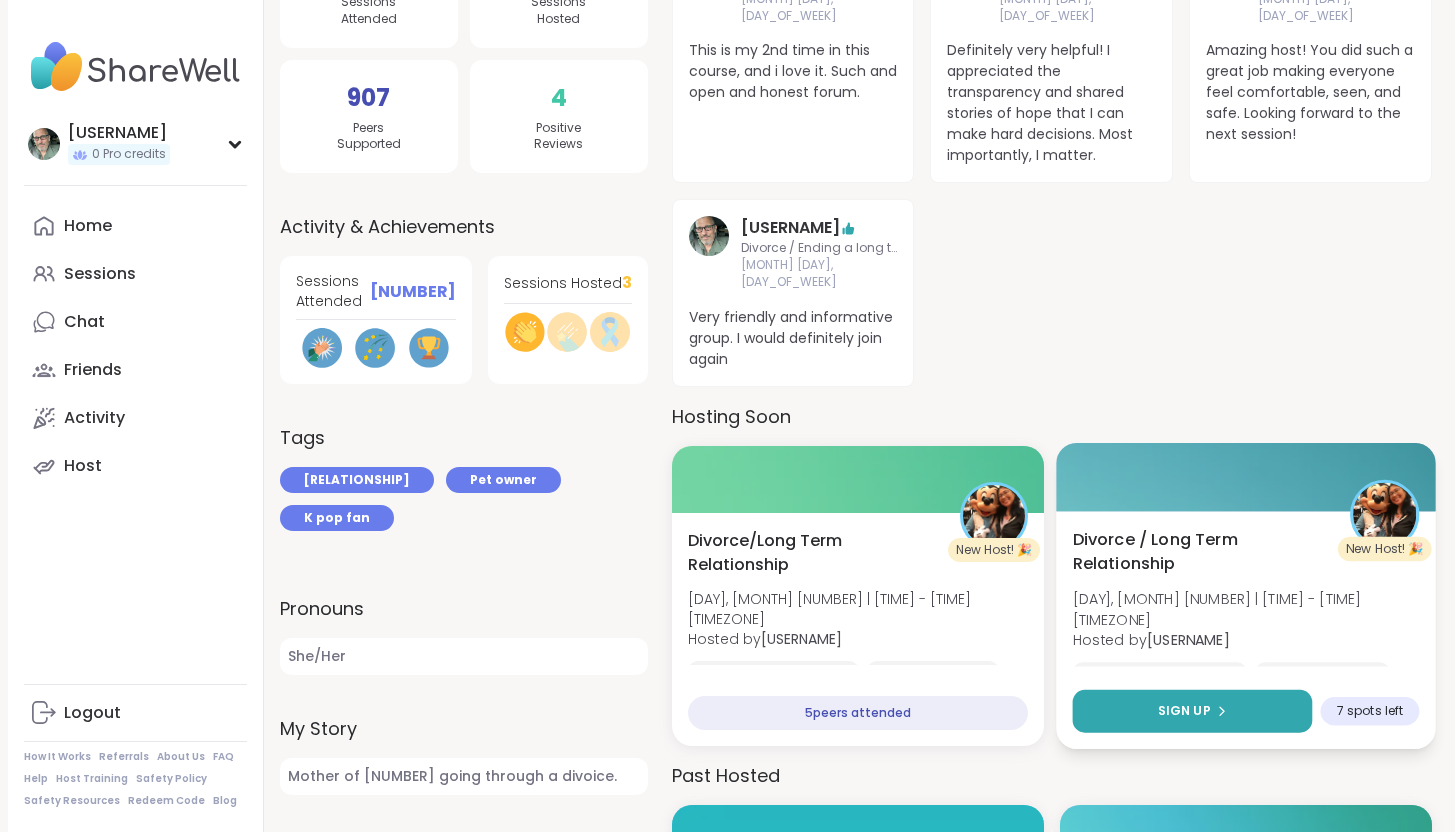 click on "Sign Up" at bounding box center (1192, 711) 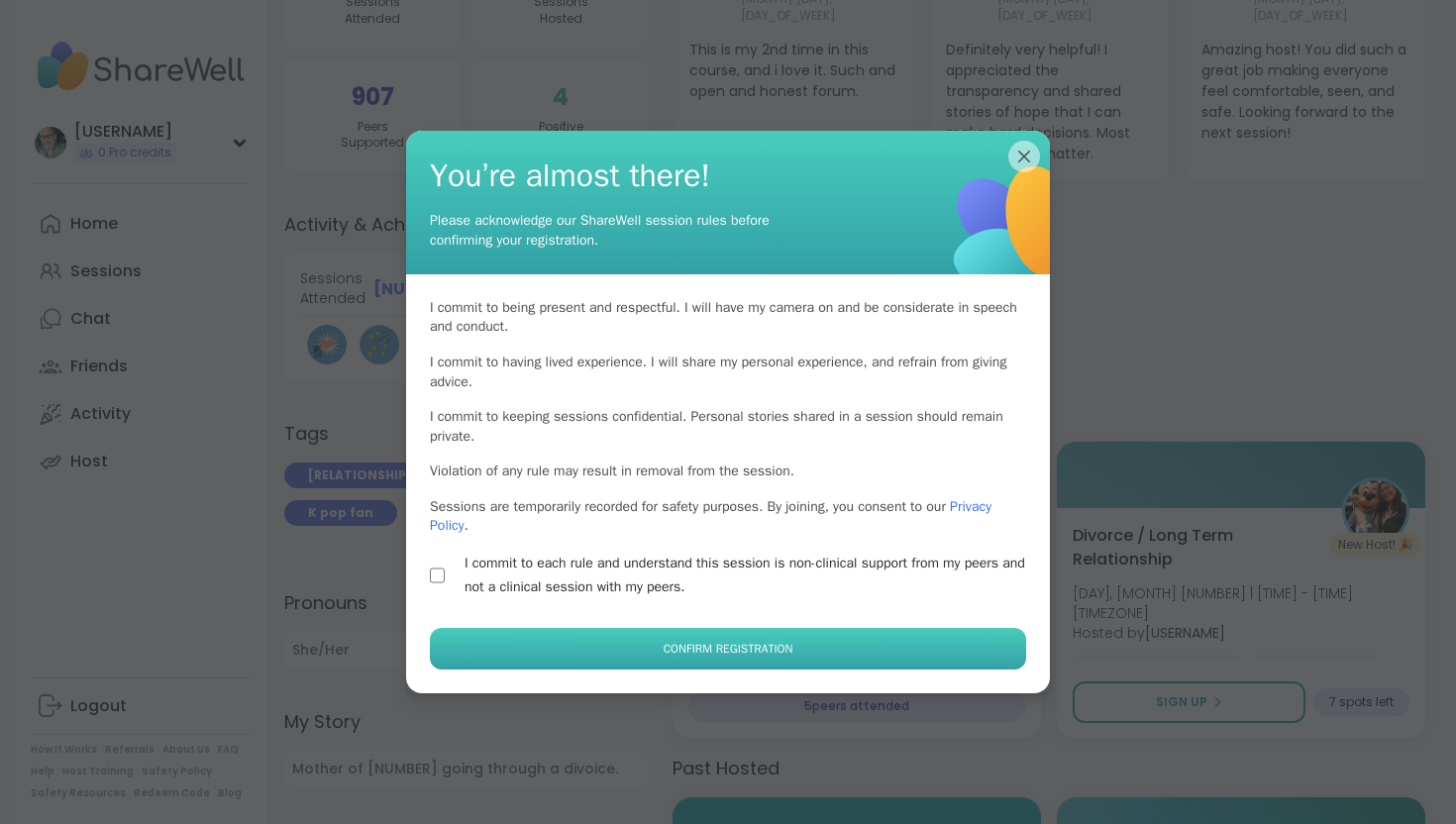 click on "Confirm Registration" at bounding box center [728, 649] 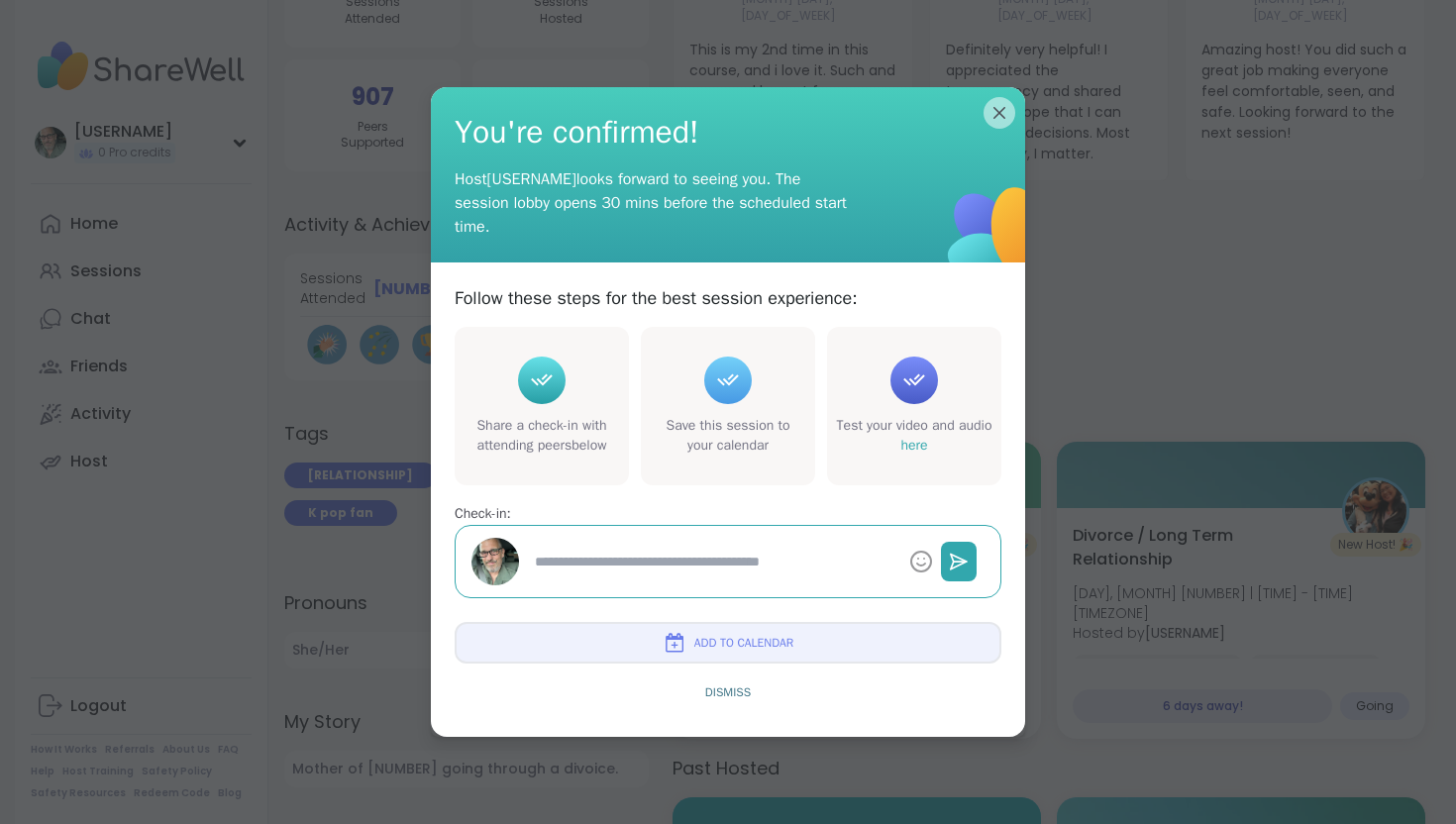 type on "*" 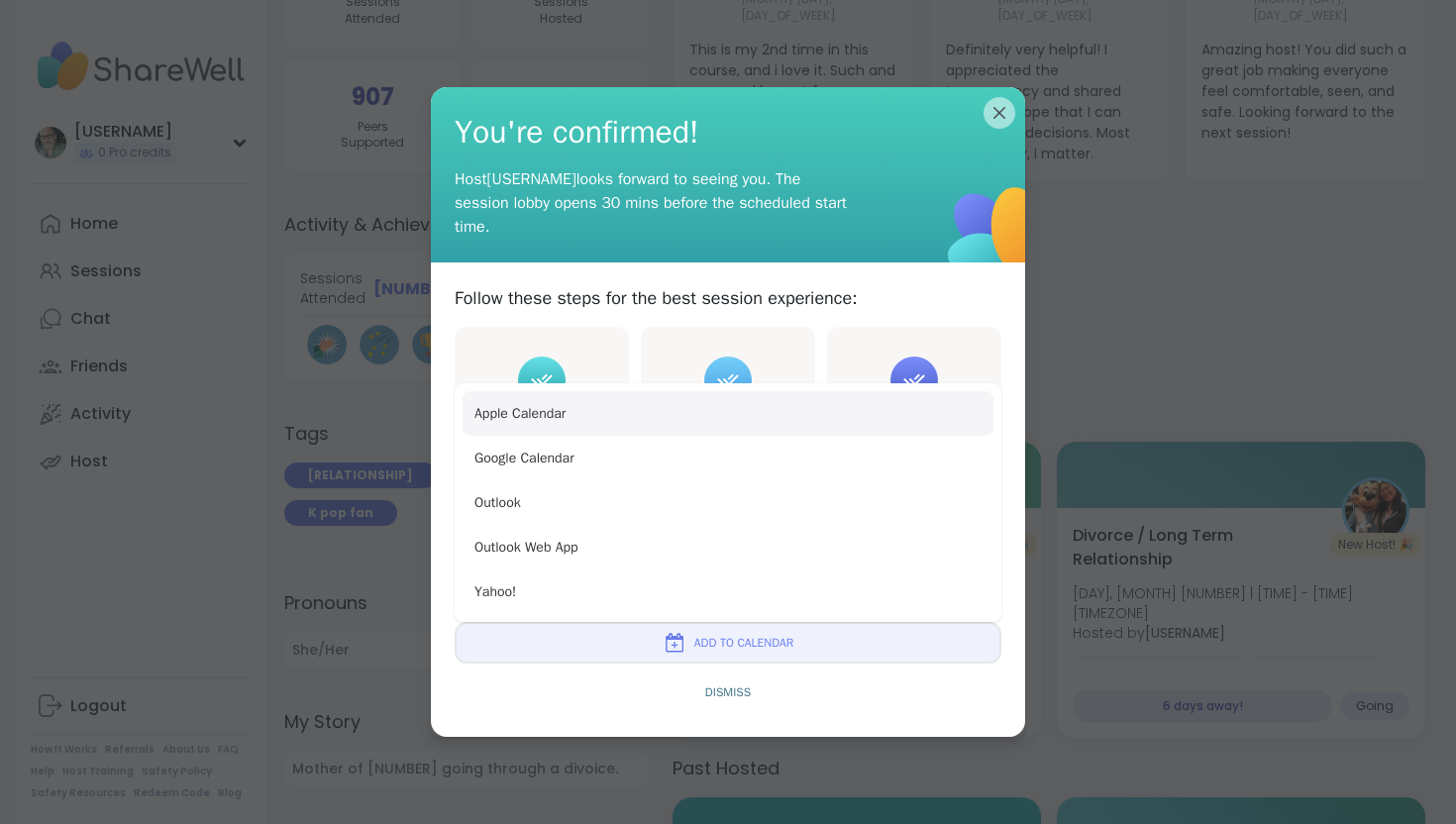 click on "Apple Calendar" at bounding box center (728, 413) 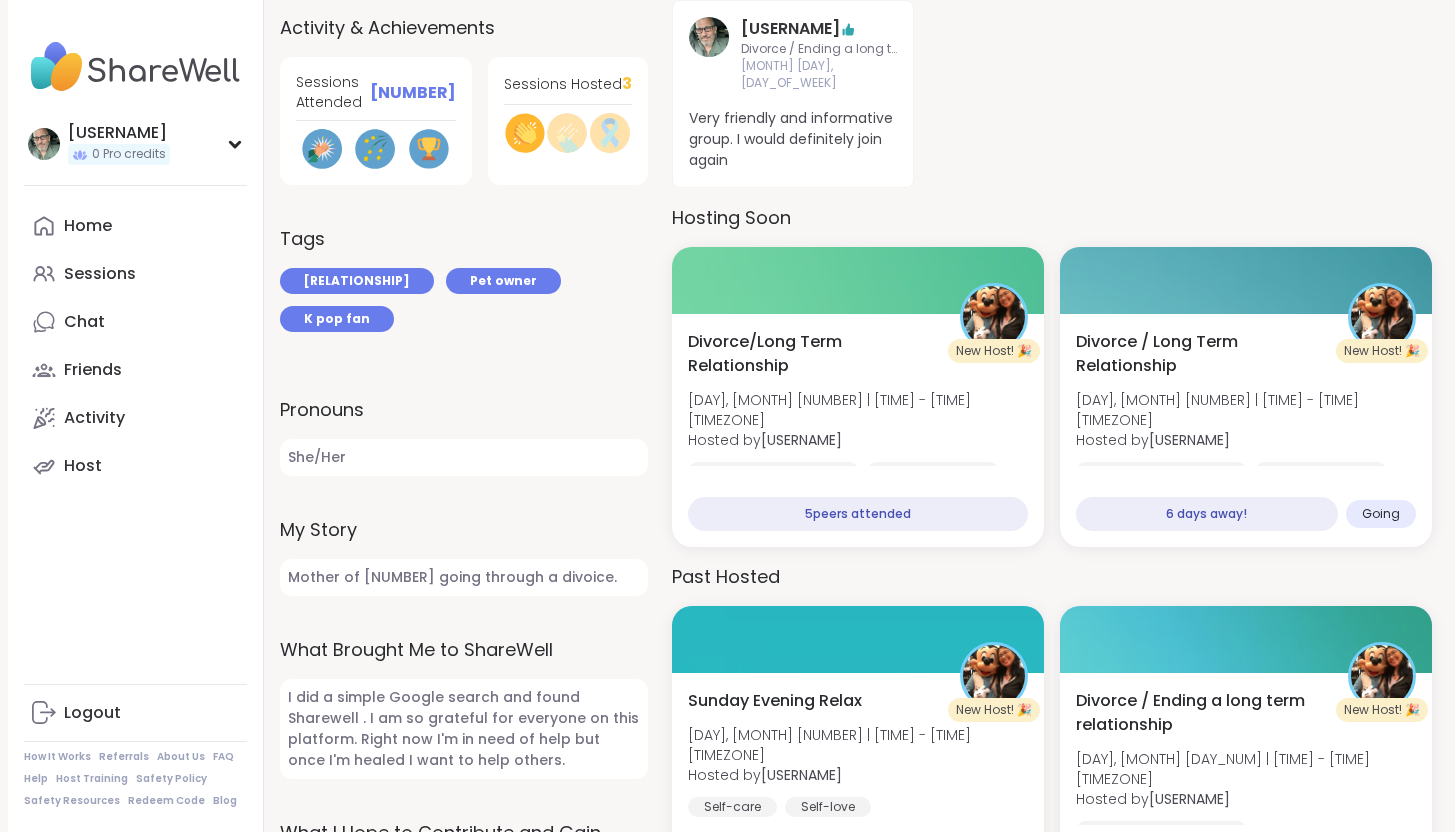 scroll, scrollTop: 741, scrollLeft: 0, axis: vertical 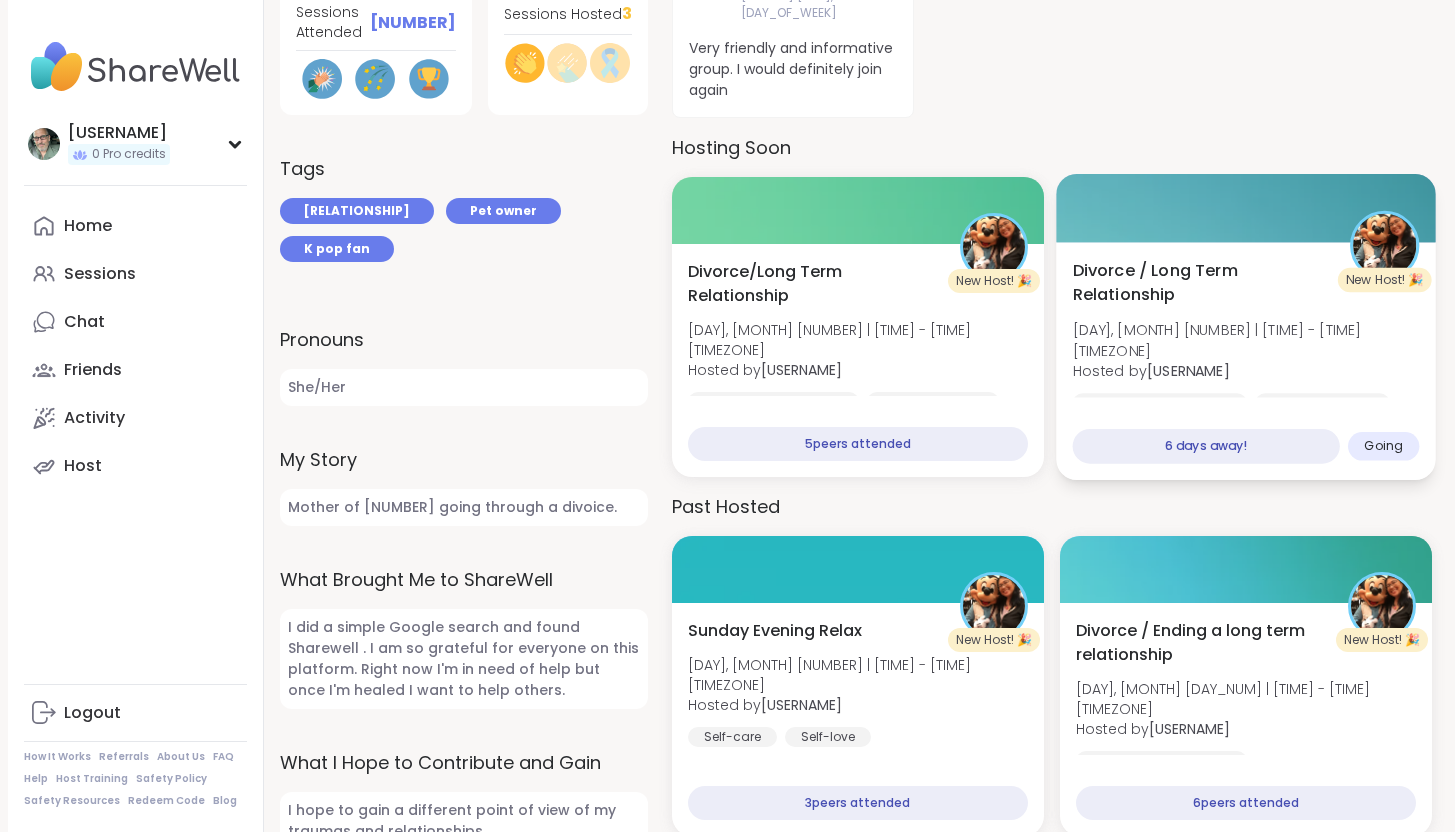 click on "[DAY], [MONTH] [NUMBER] | [TIME] - [TIME] [TIMEZONE]" at bounding box center [1245, 340] 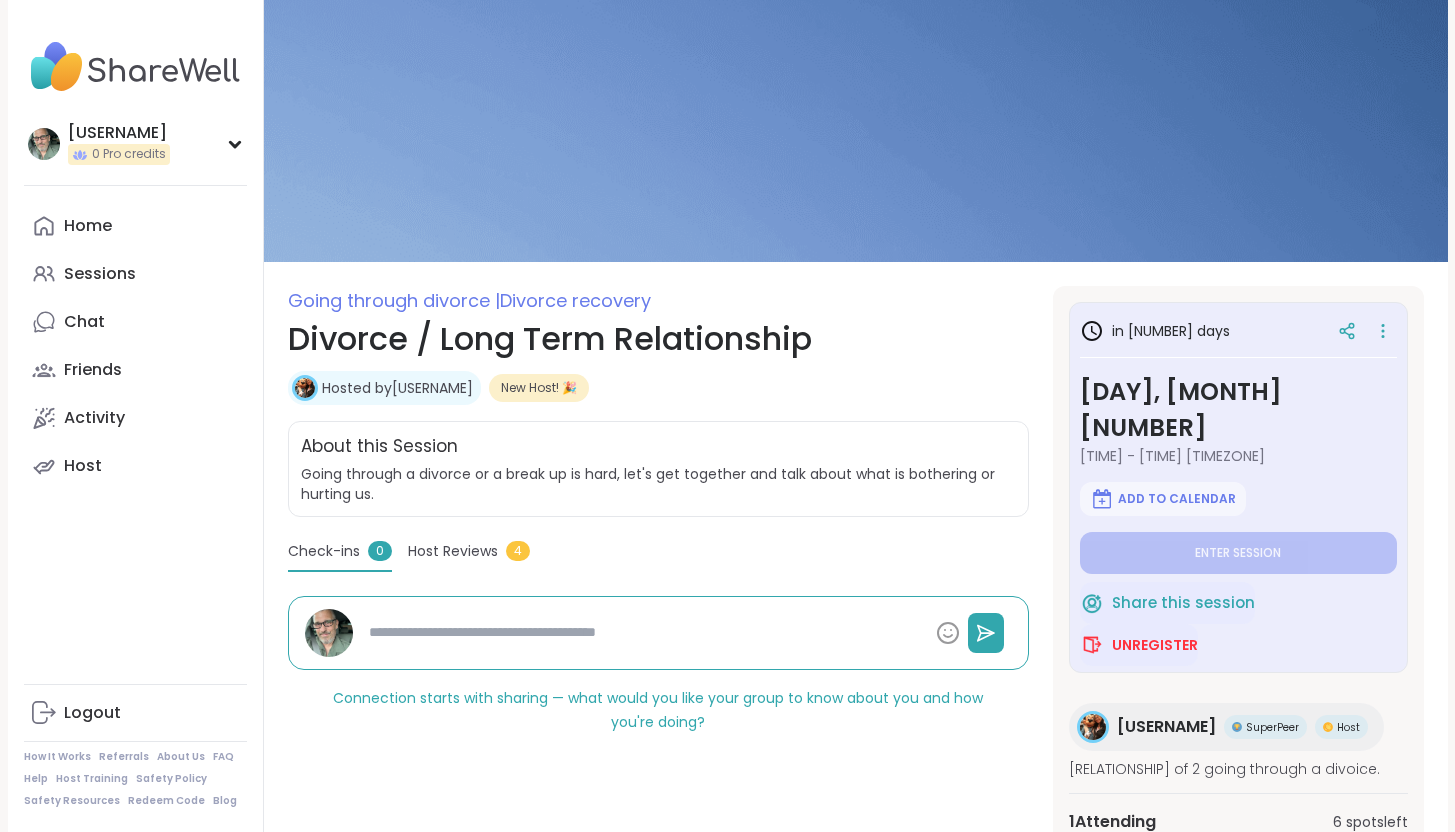 scroll, scrollTop: 0, scrollLeft: 0, axis: both 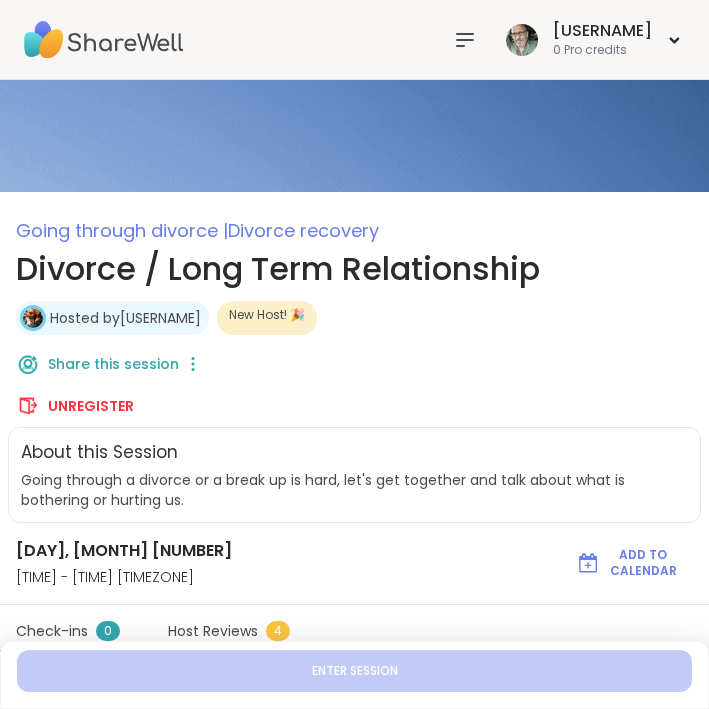 type on "*" 